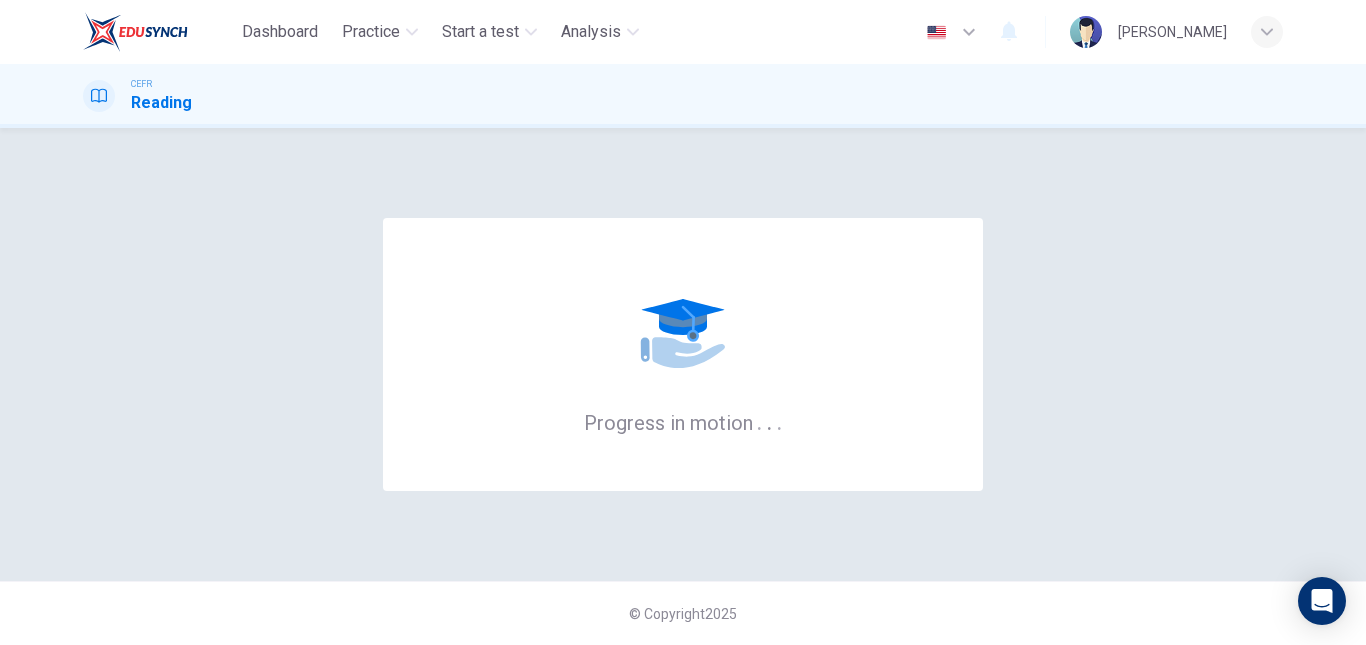 scroll, scrollTop: 0, scrollLeft: 0, axis: both 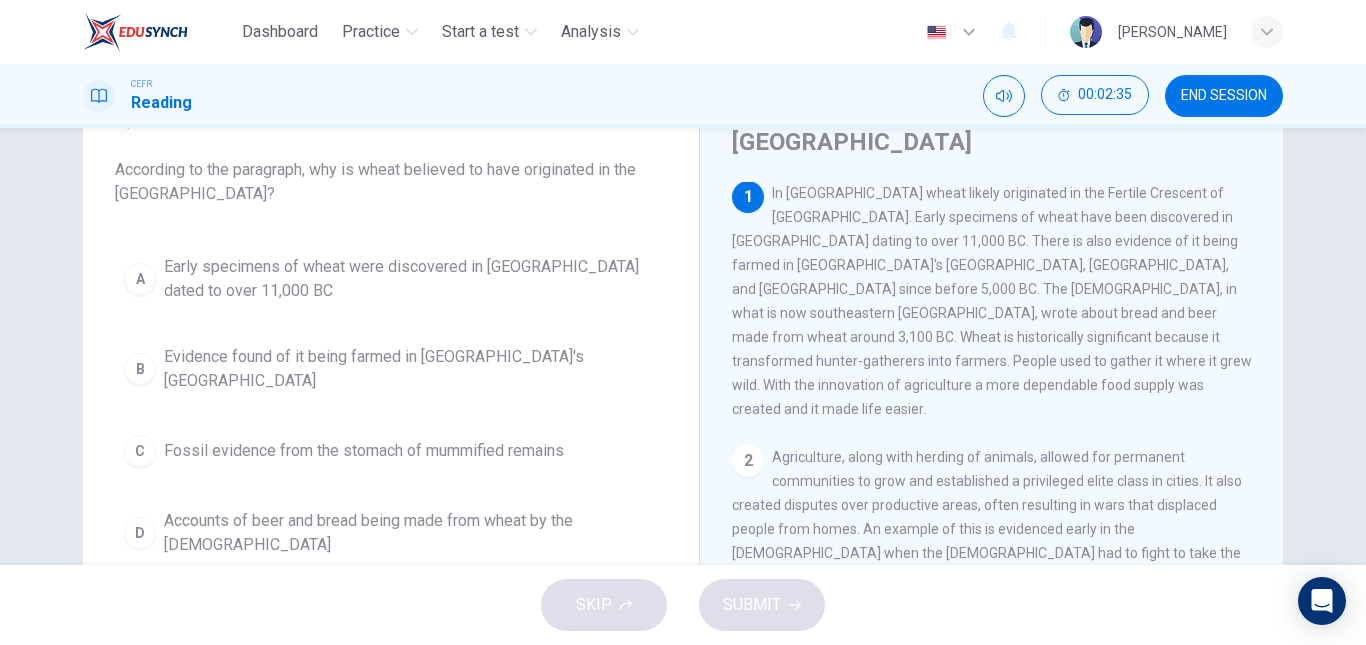 click on "Early specimens of wheat were discovered in [GEOGRAPHIC_DATA] dated to over 11,000 BC" at bounding box center (411, 279) 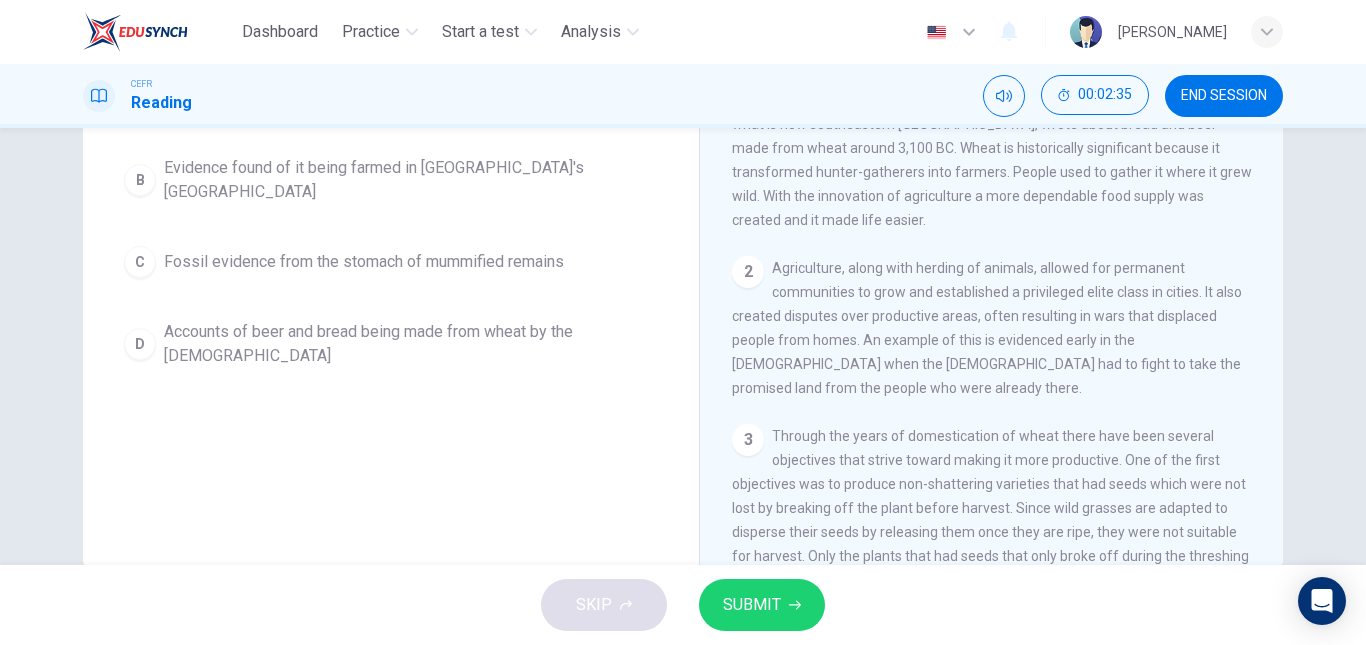 scroll, scrollTop: 296, scrollLeft: 0, axis: vertical 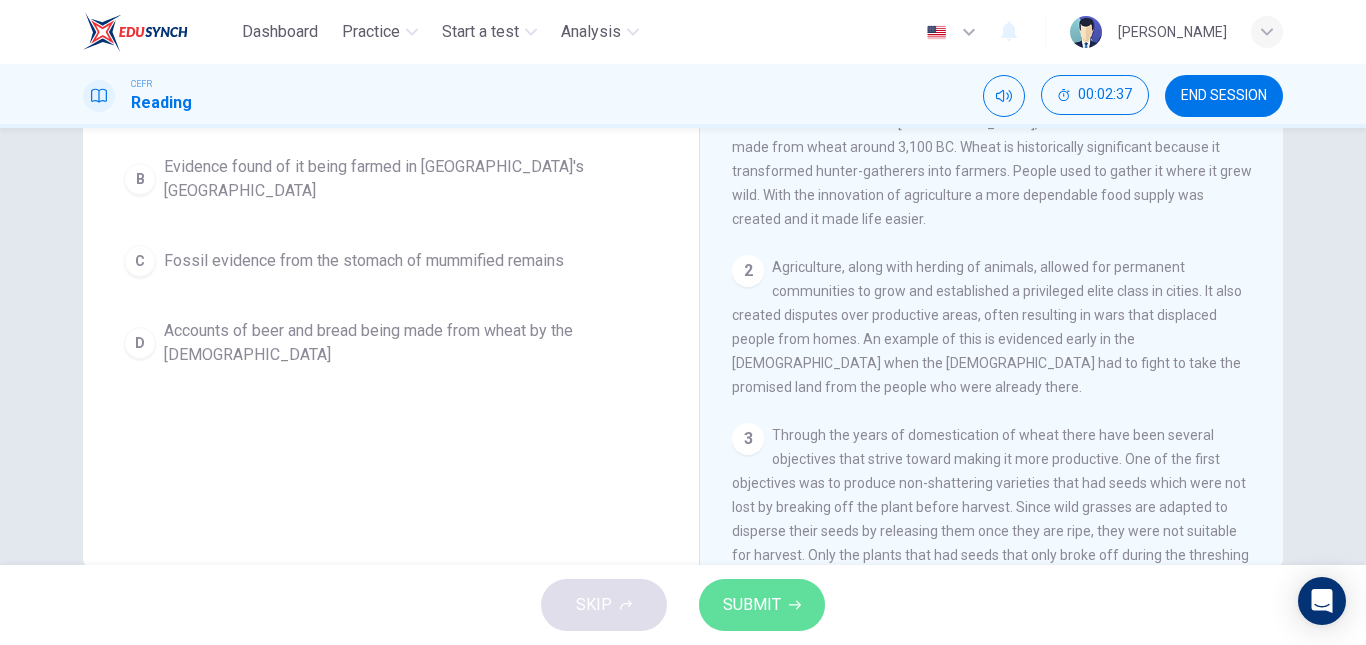 click on "SUBMIT" at bounding box center (762, 605) 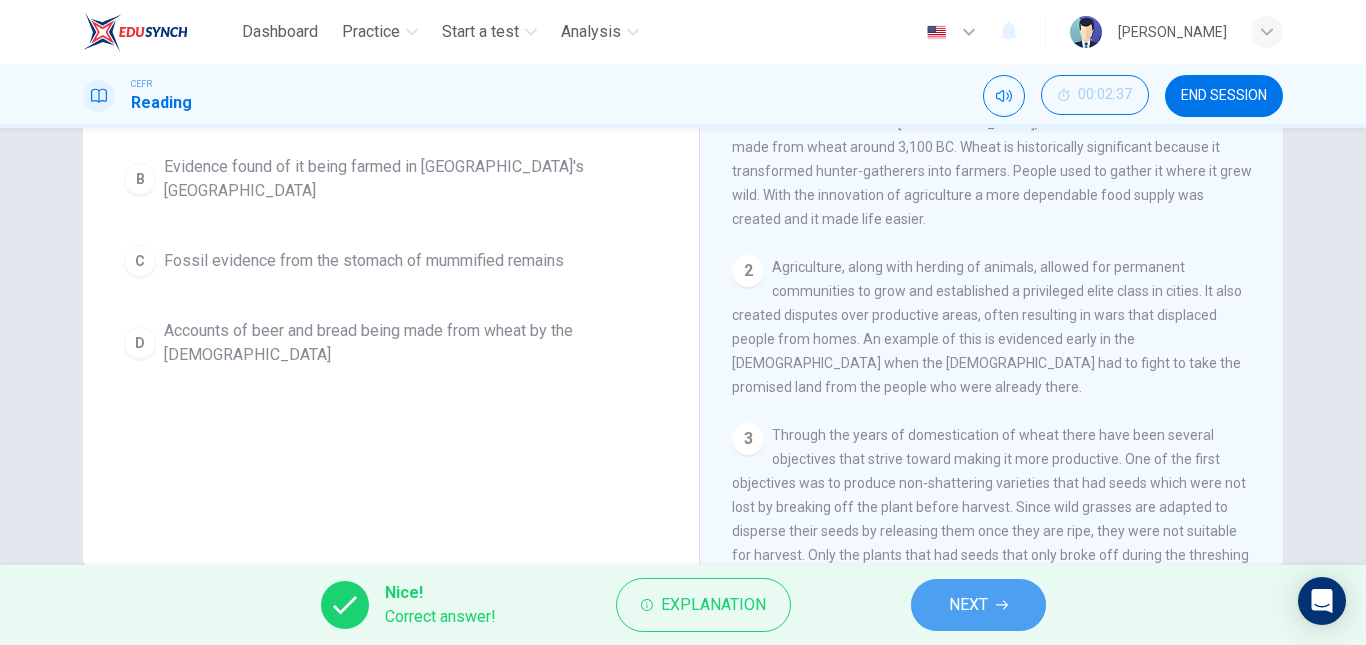 click on "NEXT" at bounding box center [968, 605] 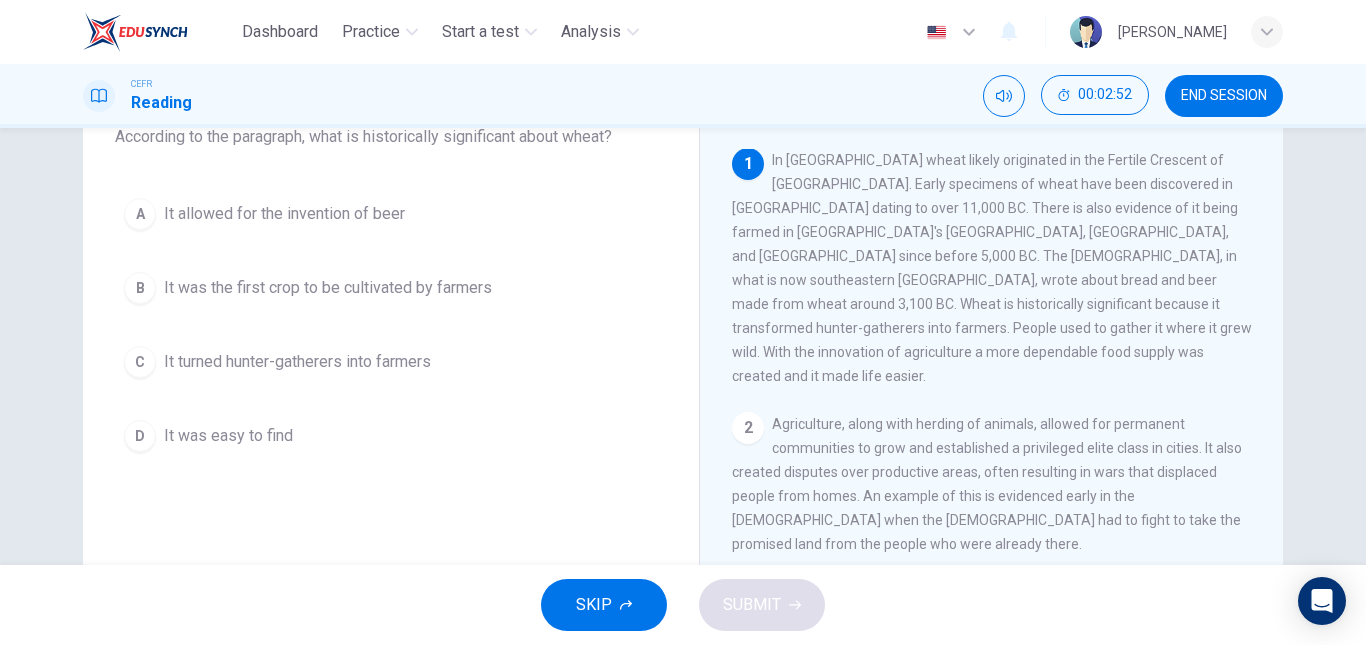 scroll, scrollTop: 139, scrollLeft: 0, axis: vertical 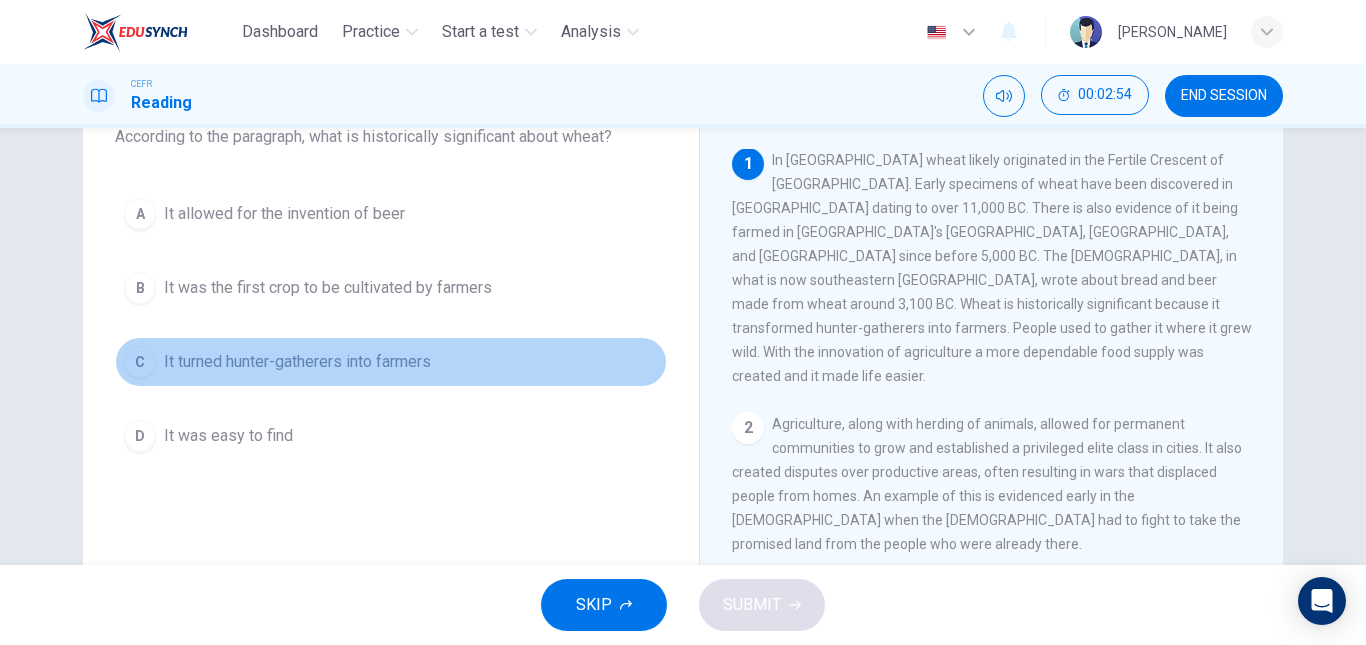 click on "It turned hunter-gatherers into farmers" at bounding box center [297, 362] 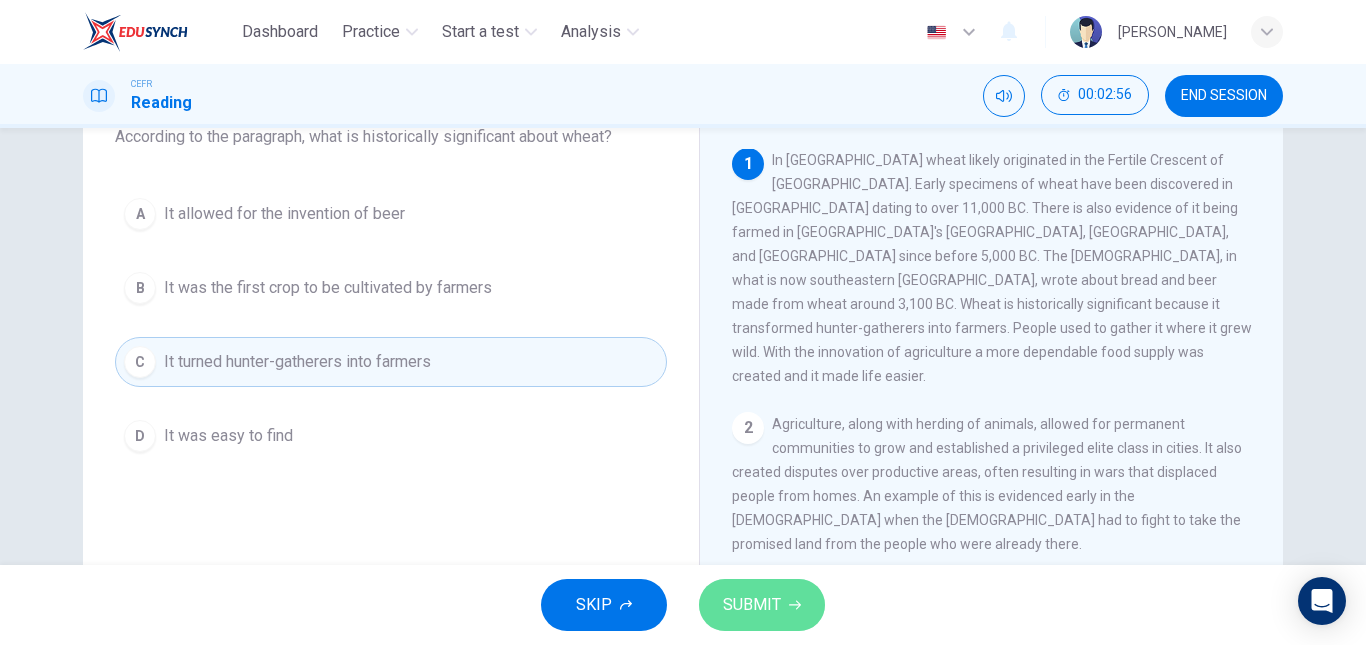click on "SUBMIT" at bounding box center [752, 605] 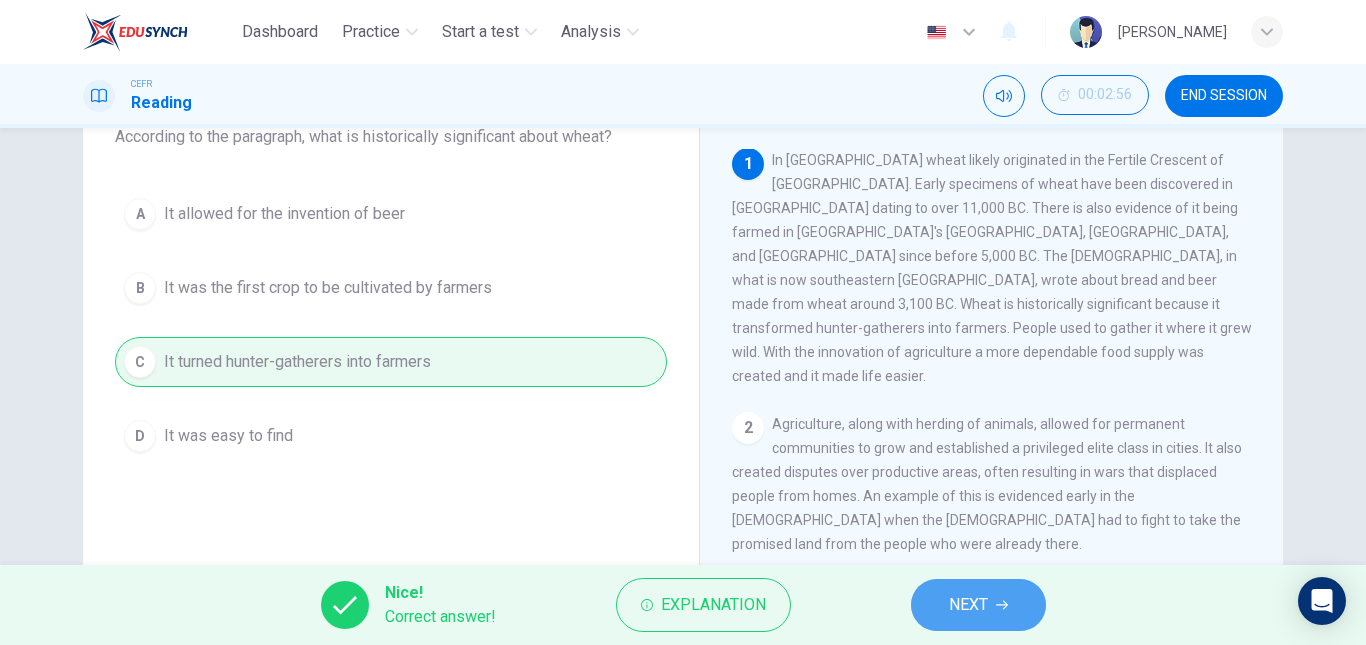 click on "NEXT" at bounding box center [968, 605] 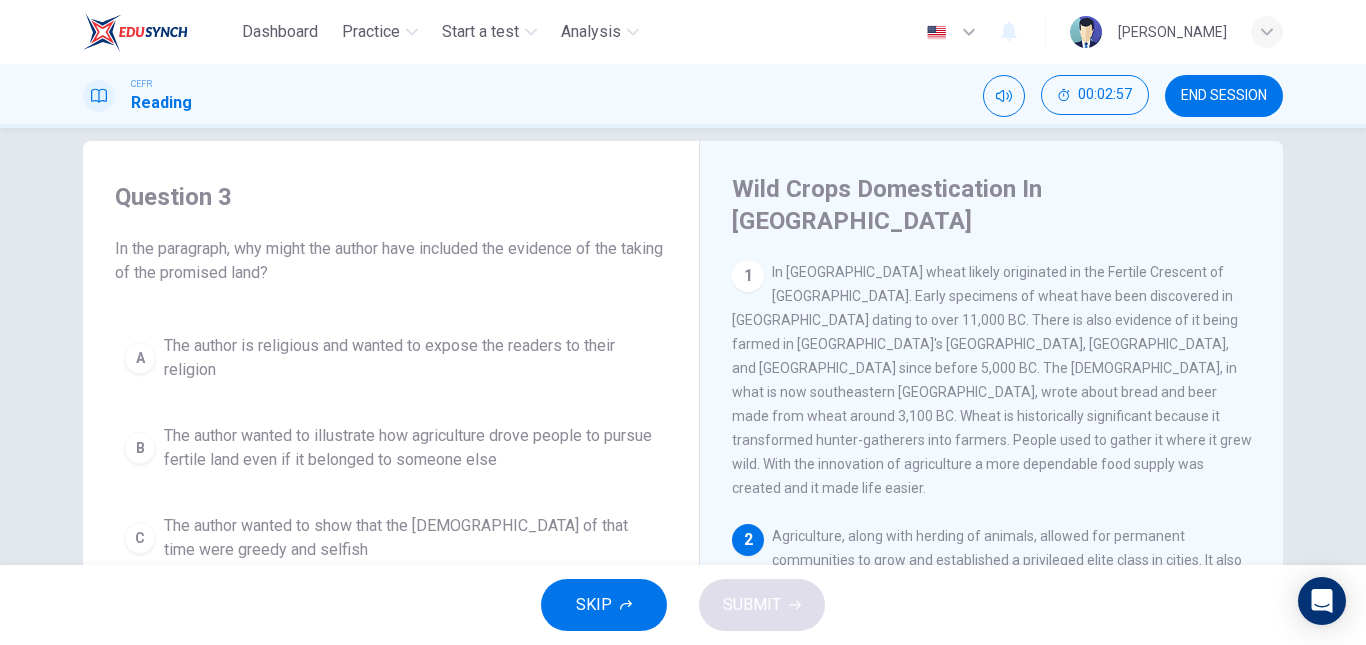 scroll, scrollTop: 27, scrollLeft: 0, axis: vertical 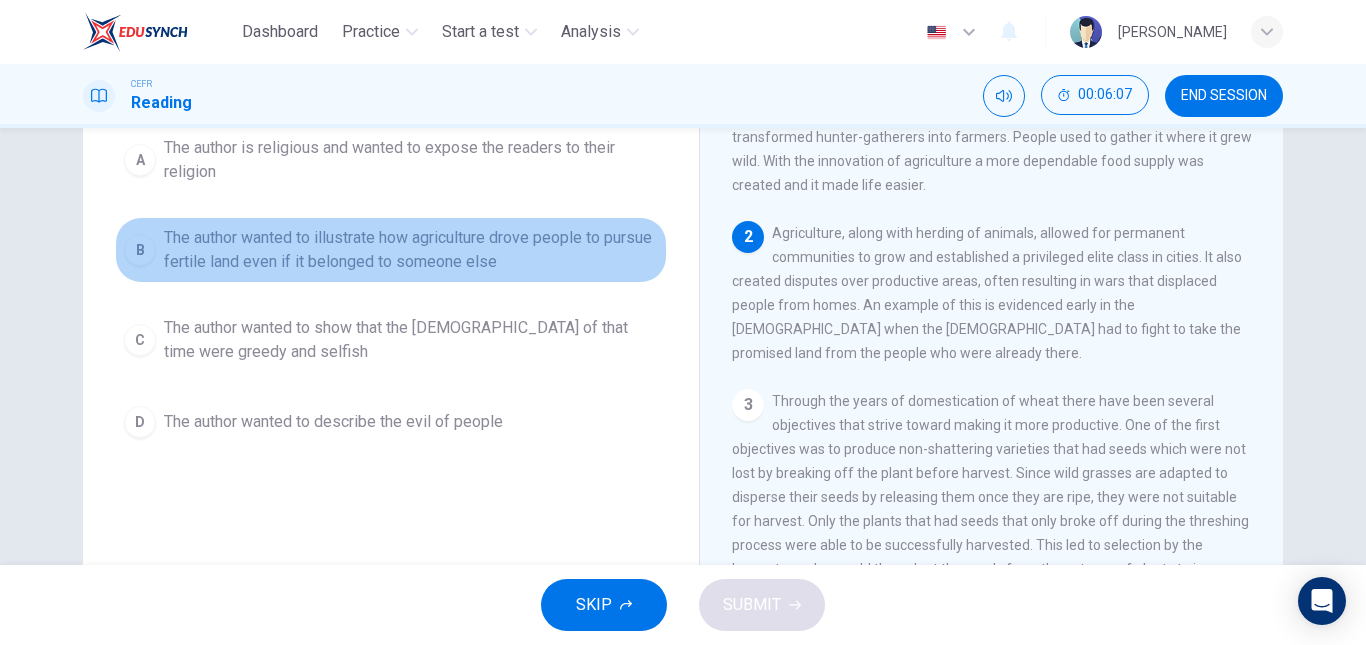 click on "The author wanted to illustrate how agriculture drove people to pursue fertile land even if it belonged to someone else" at bounding box center [411, 250] 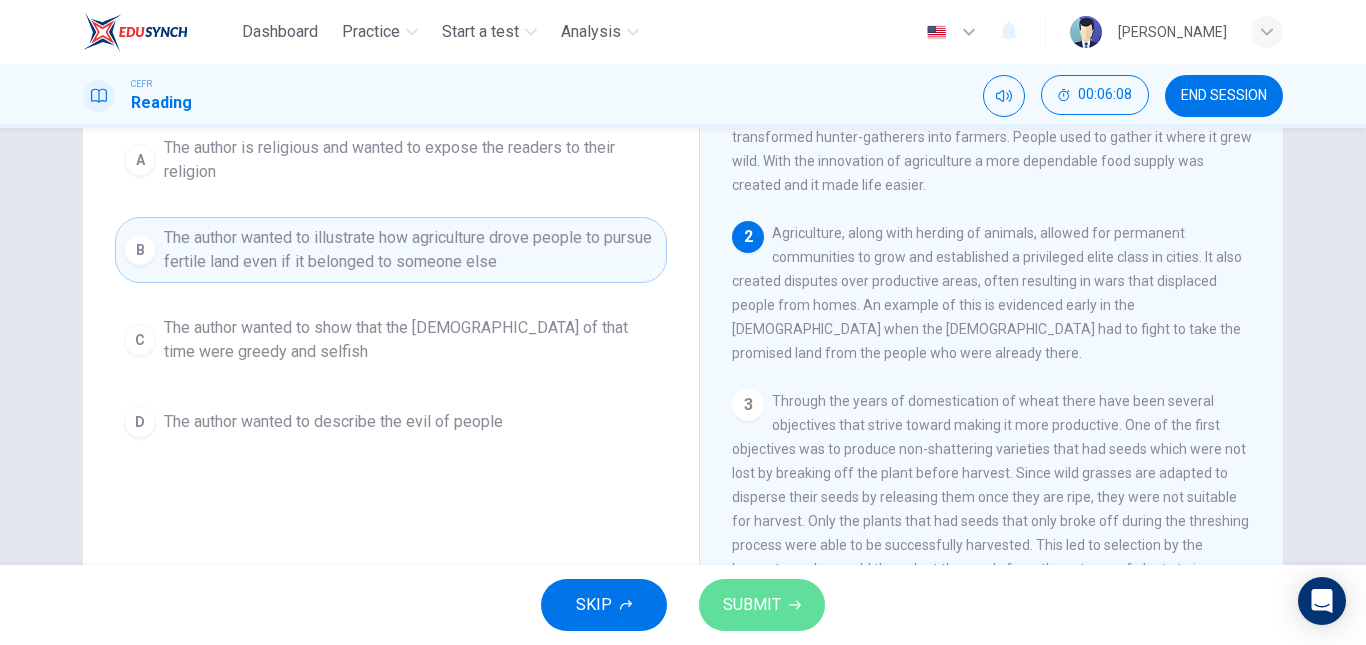 click on "SUBMIT" at bounding box center (752, 605) 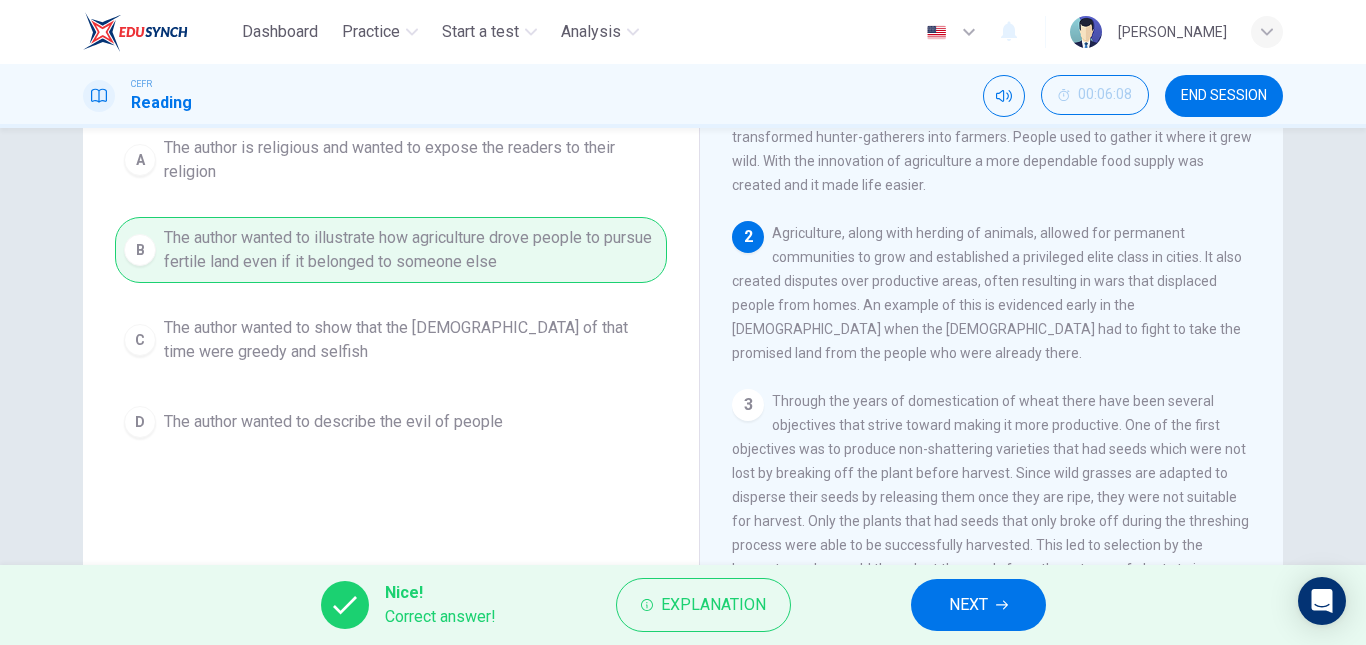 click on "NEXT" at bounding box center [978, 605] 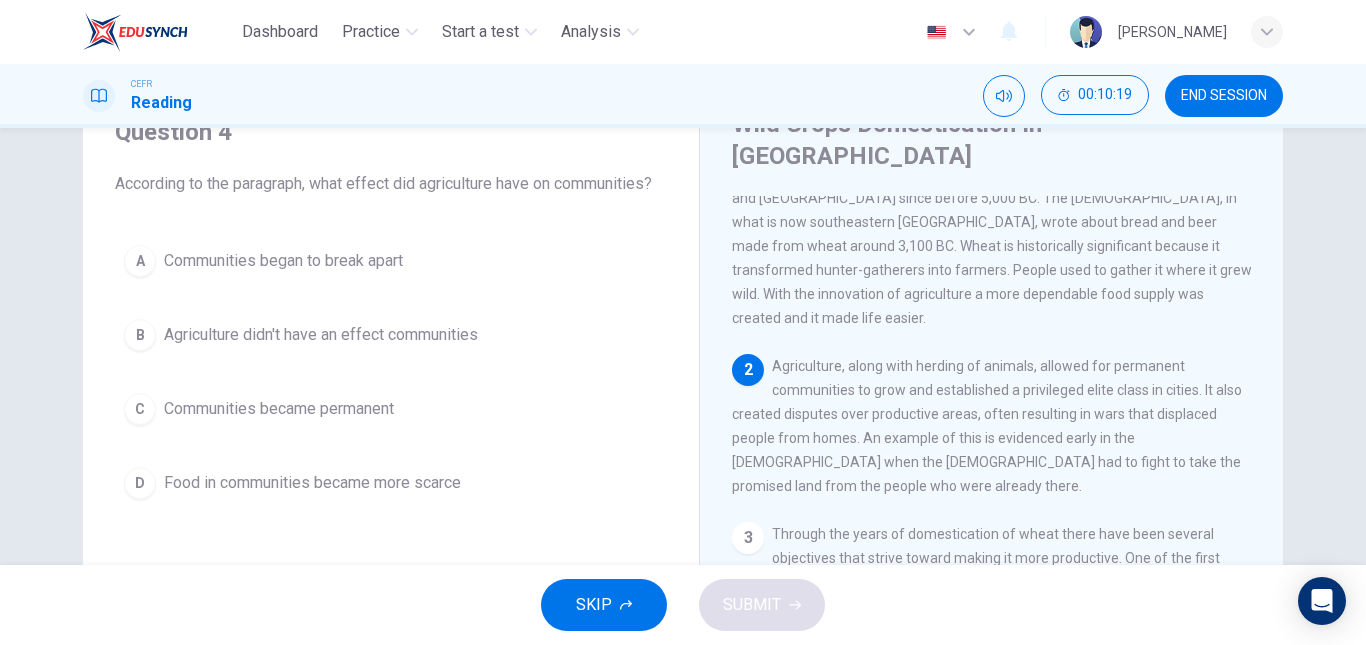scroll, scrollTop: 91, scrollLeft: 0, axis: vertical 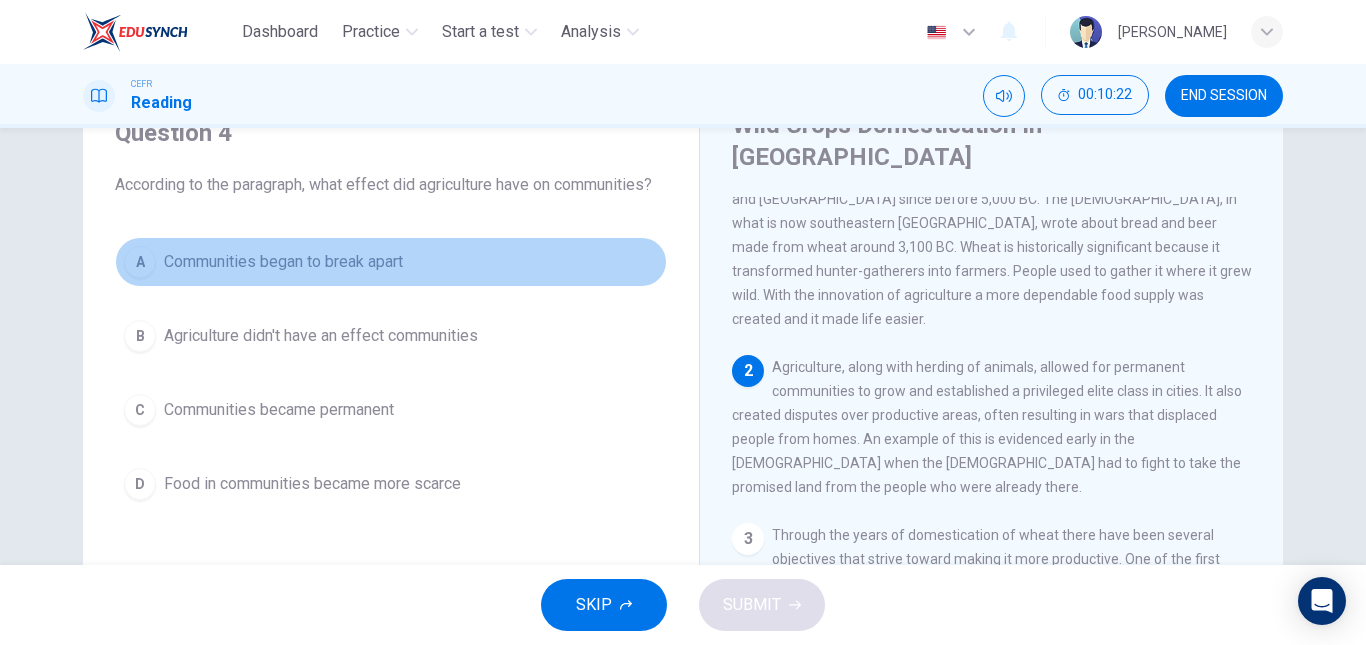 click on "Communities began to break apart" at bounding box center (283, 262) 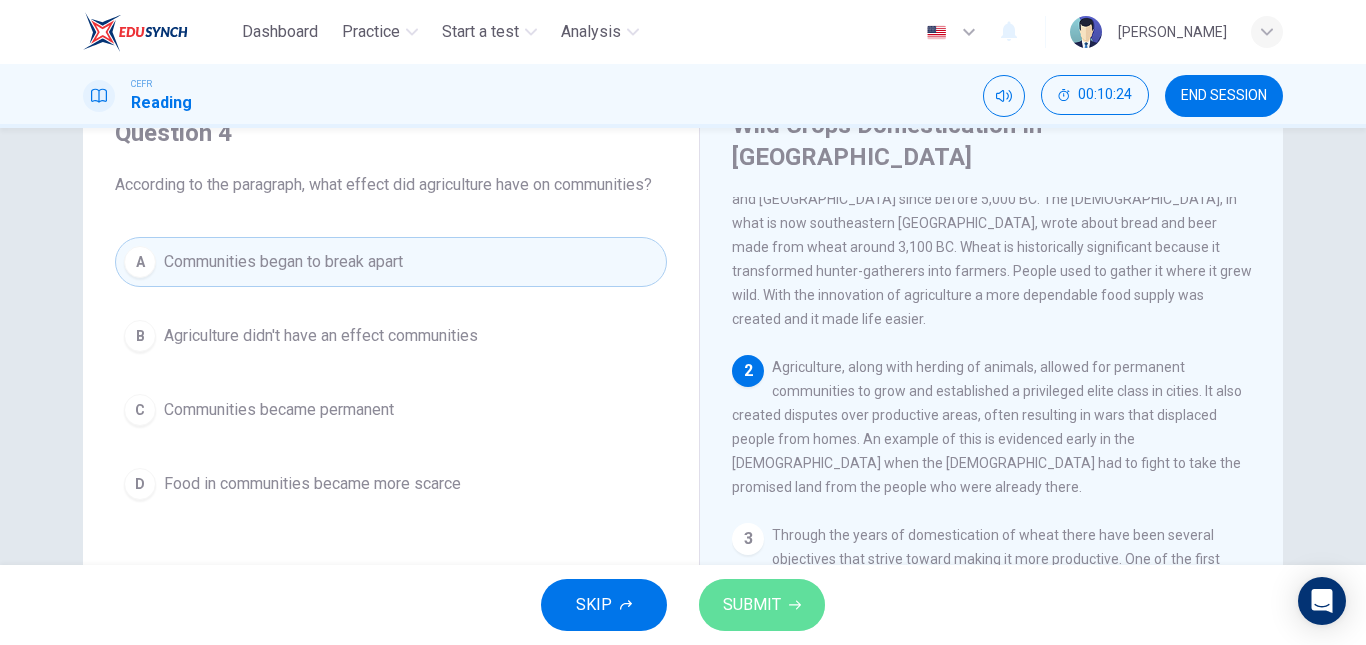 click on "SUBMIT" at bounding box center (762, 605) 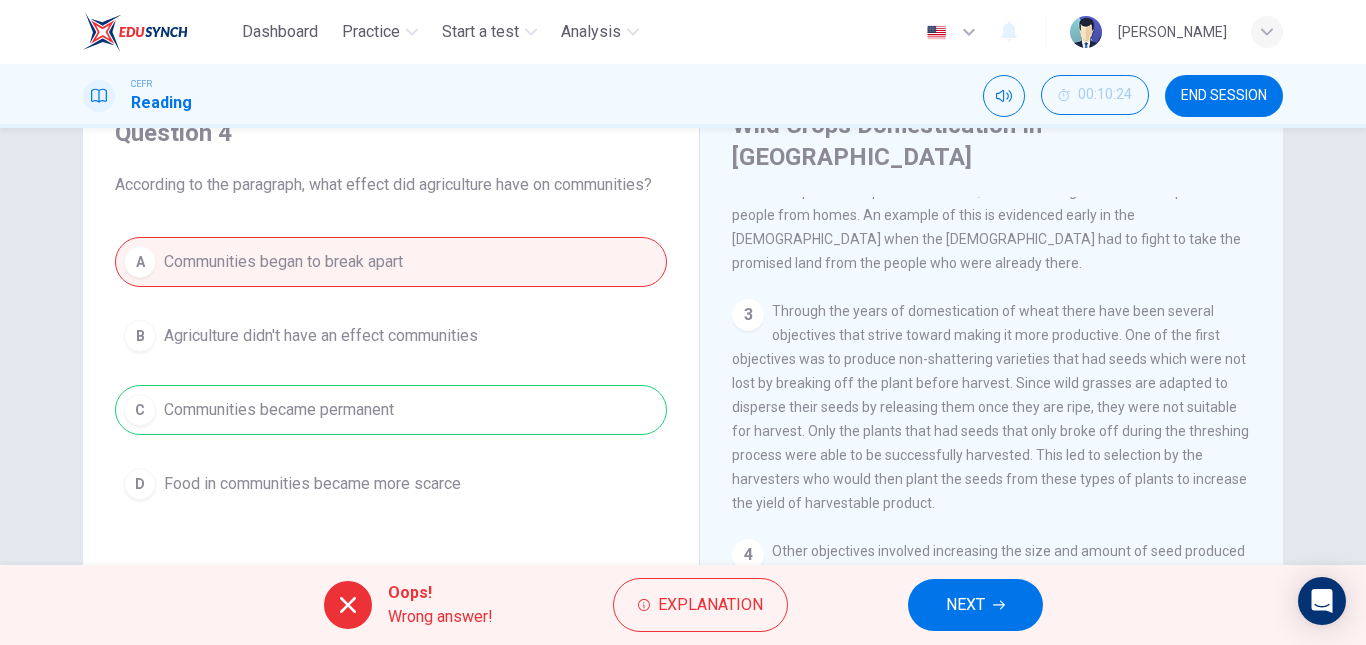 scroll, scrollTop: 413, scrollLeft: 0, axis: vertical 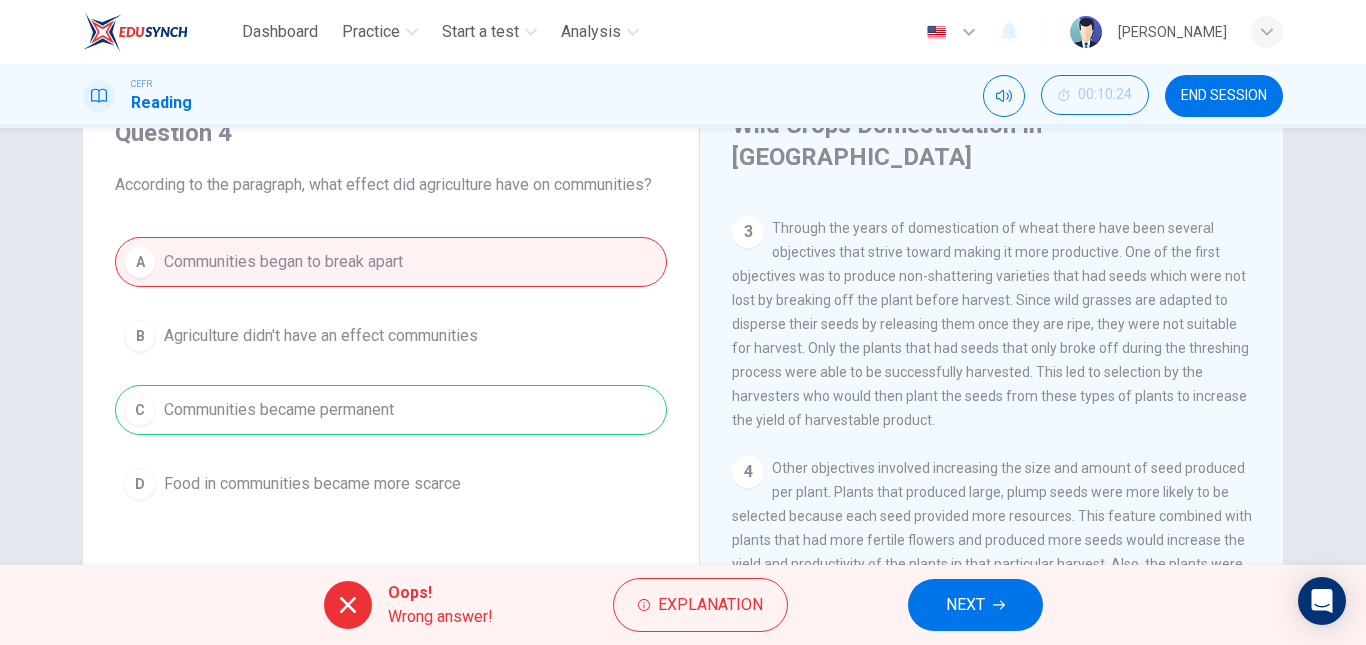 click on "Question 4 According to the paragraph, what effect did agriculture have on communities? A Communities began to break apart B Agriculture didn't have an effect communities C Communities became permanent D Food in communities became more scarce" at bounding box center [391, 313] 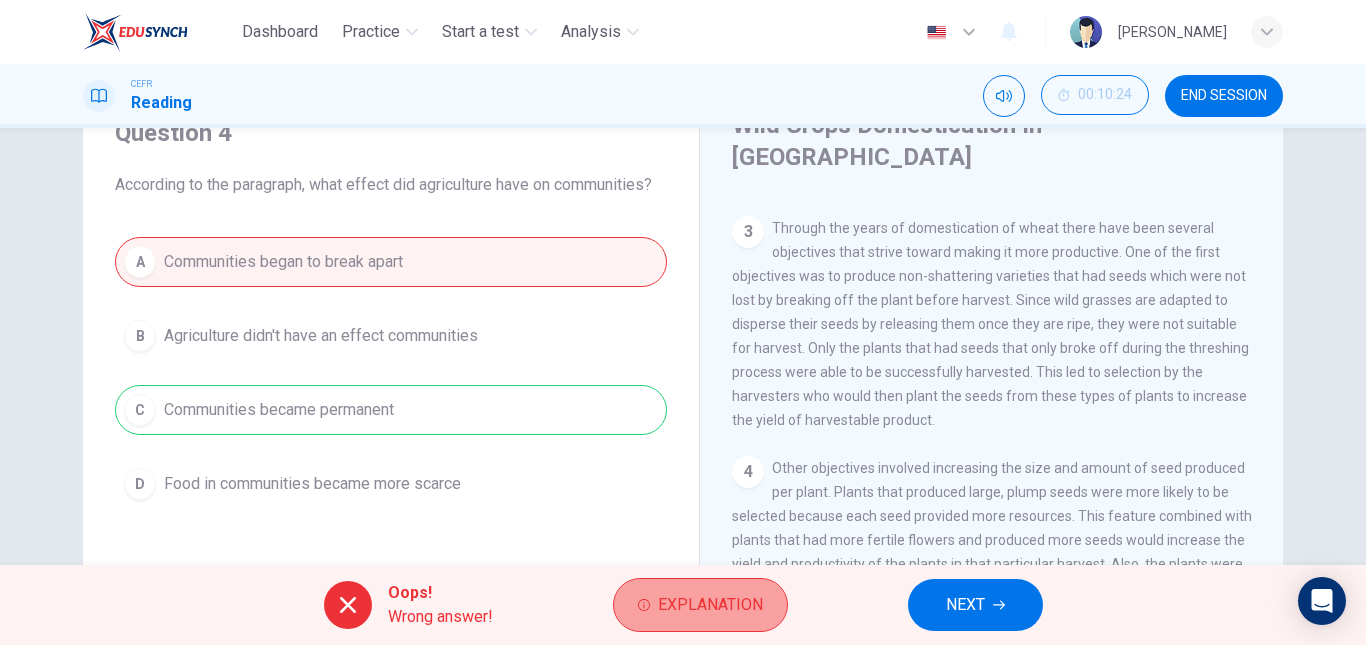 click on "Explanation" at bounding box center [710, 605] 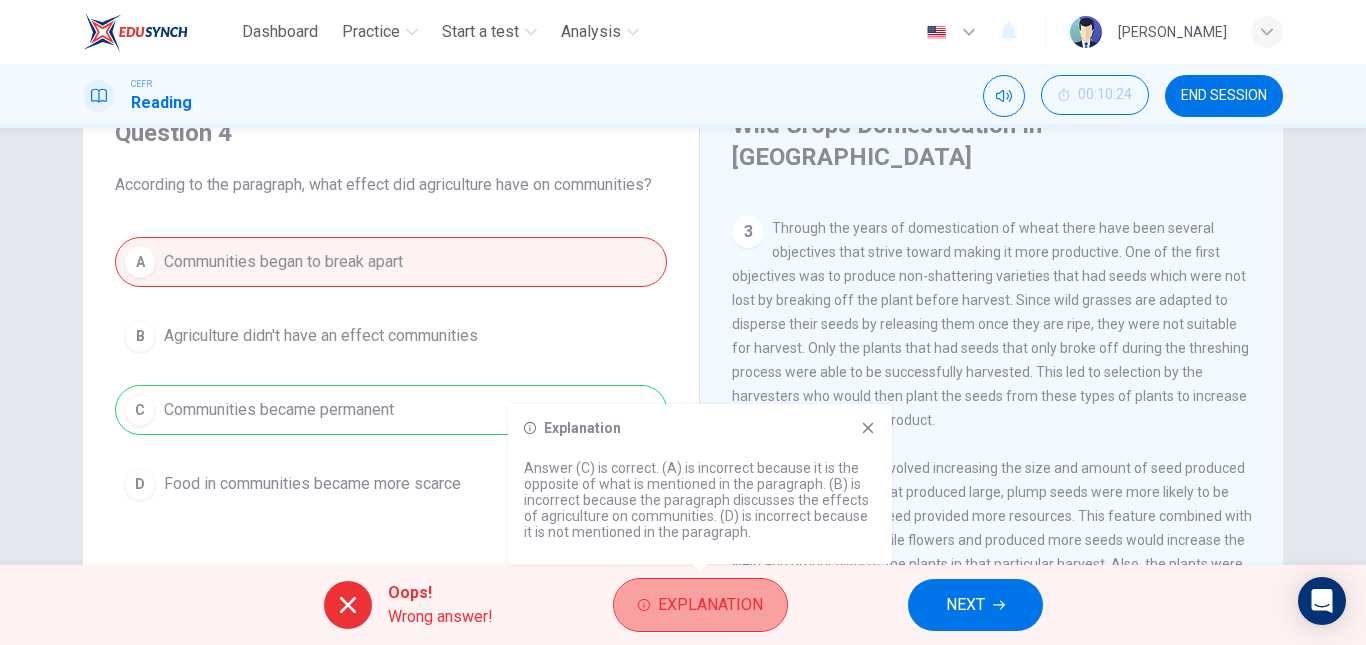 click on "Explanation" at bounding box center [710, 605] 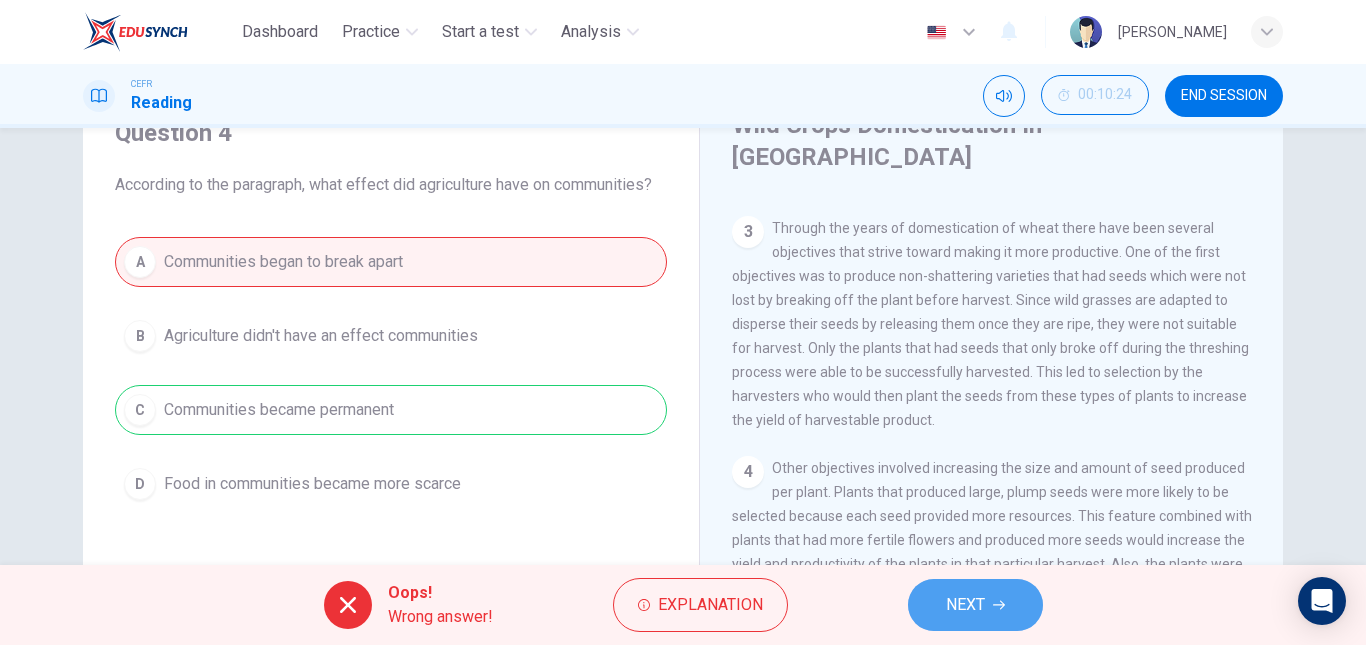 click on "NEXT" at bounding box center (965, 605) 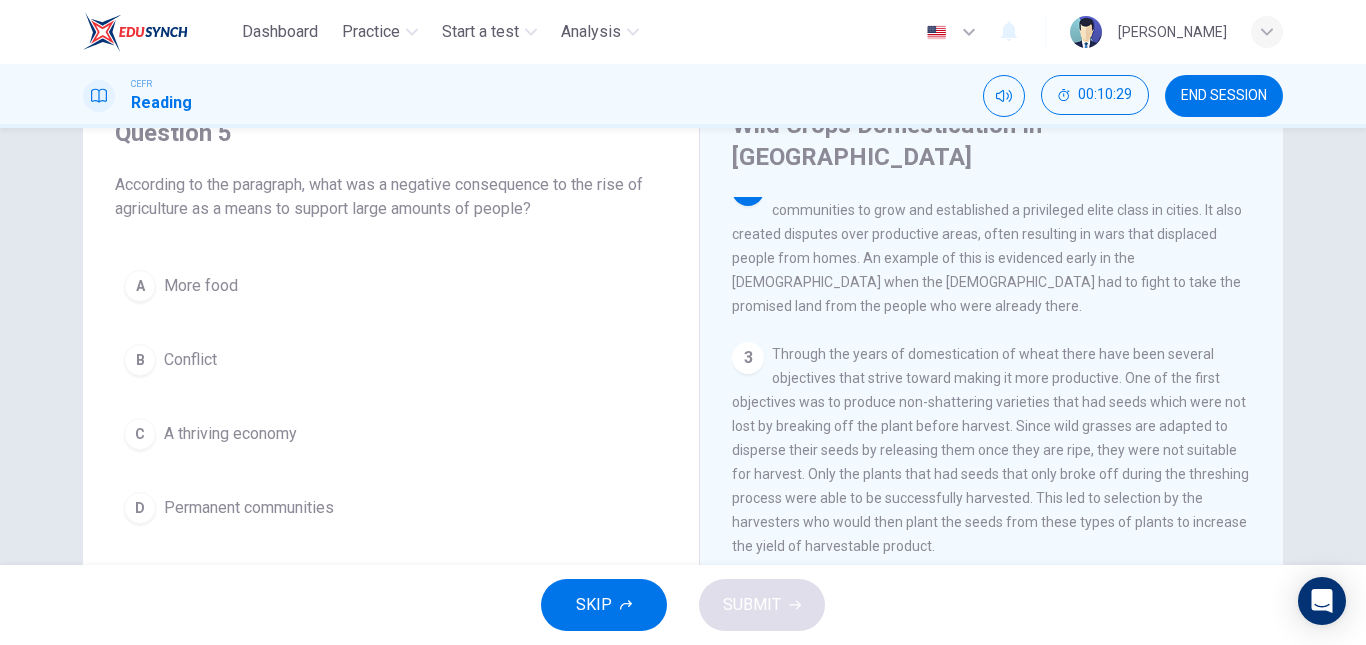 scroll, scrollTop: 413, scrollLeft: 0, axis: vertical 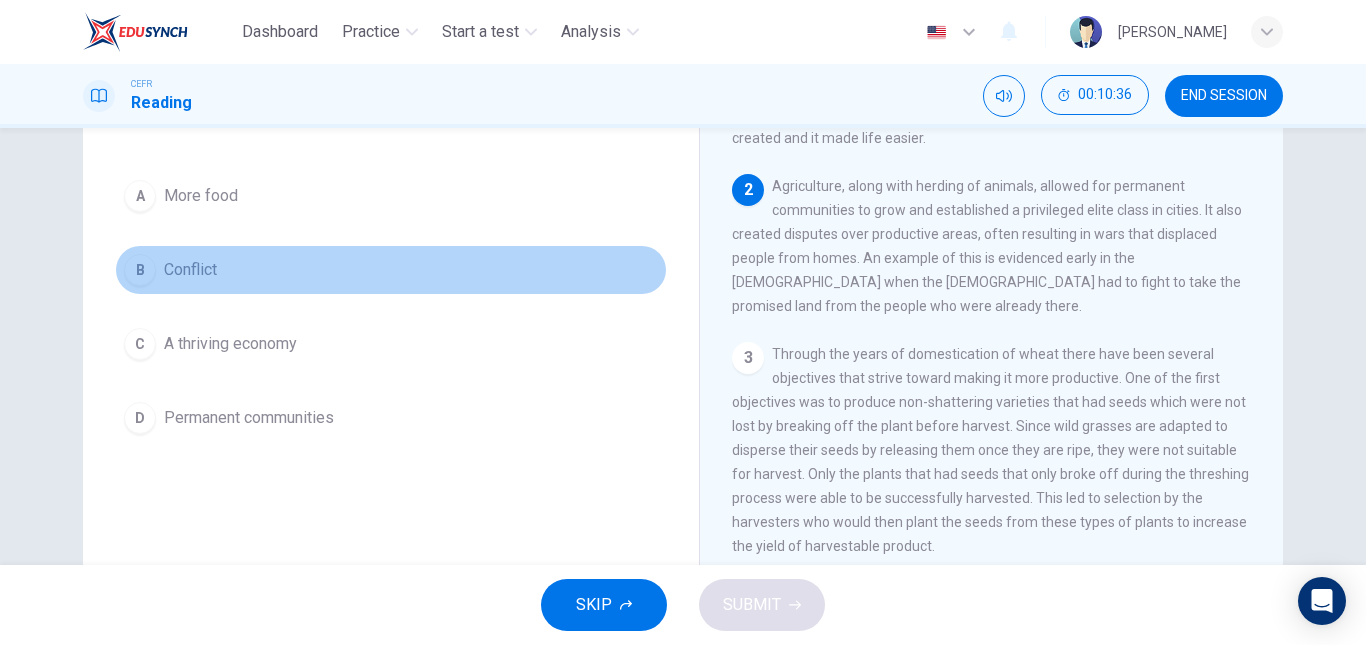 click on "B Conflict" at bounding box center (391, 270) 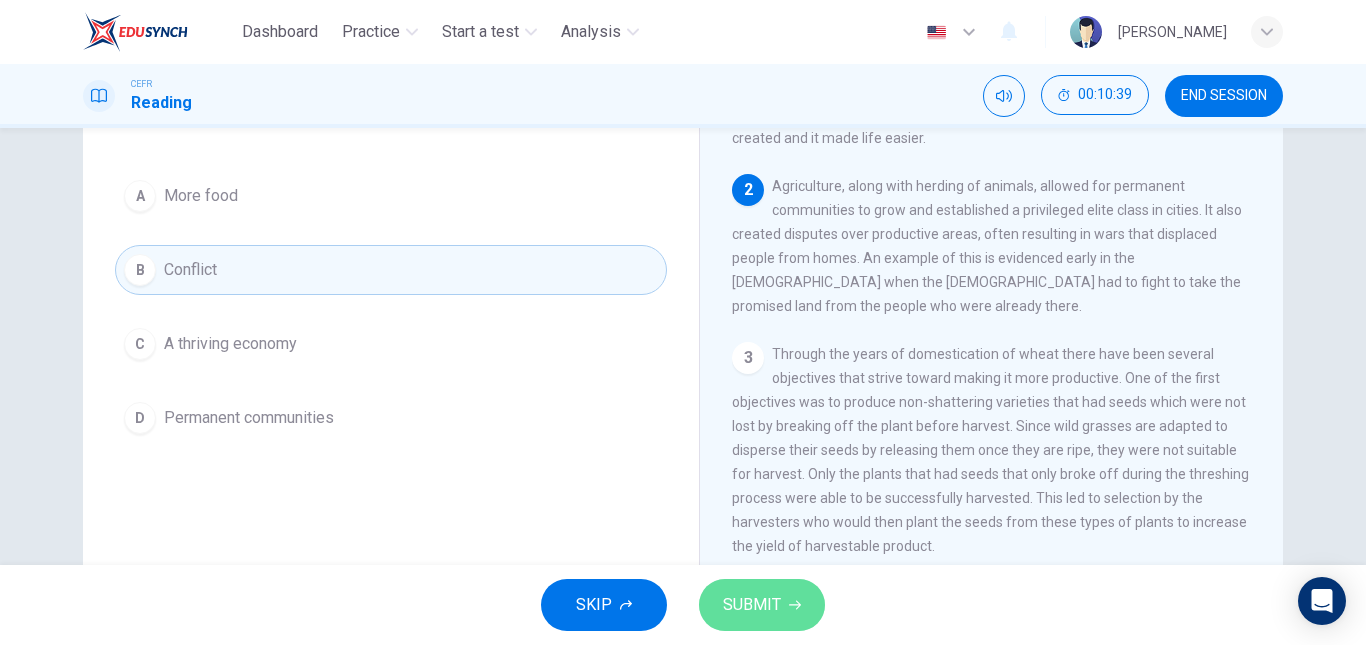 click on "SUBMIT" at bounding box center (762, 605) 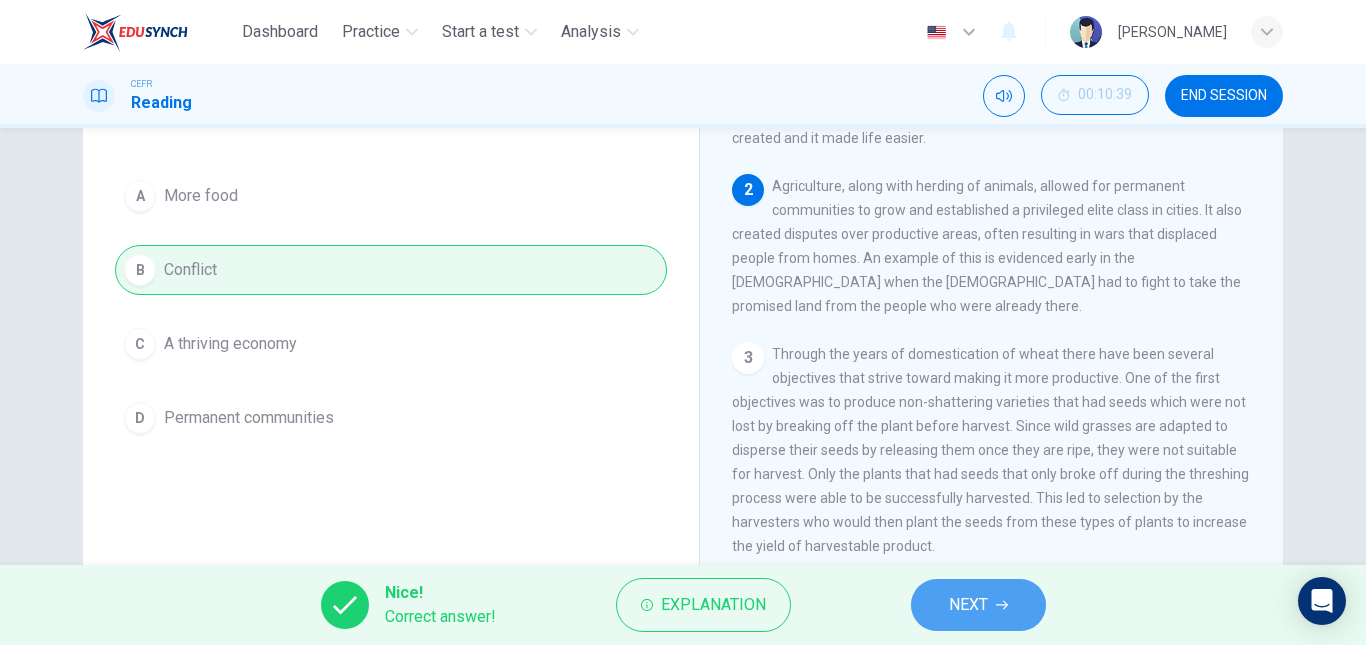 click on "NEXT" at bounding box center [978, 605] 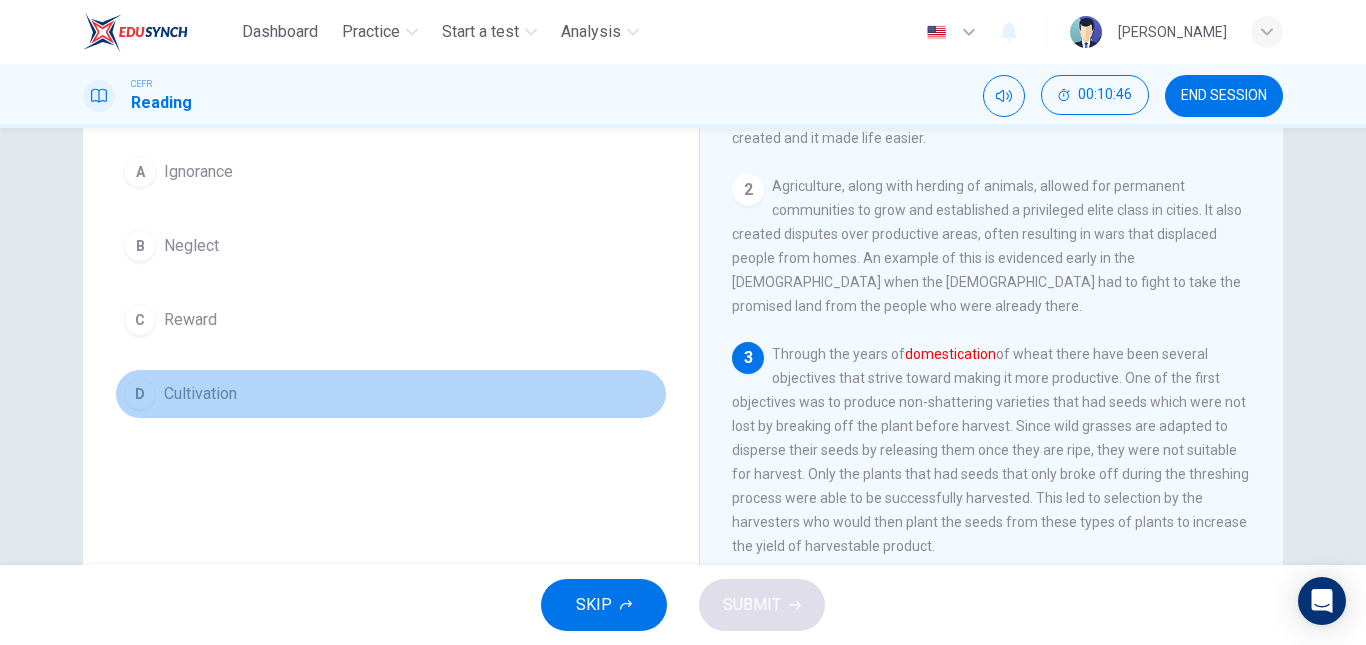 click on "D Cultivation" at bounding box center [391, 394] 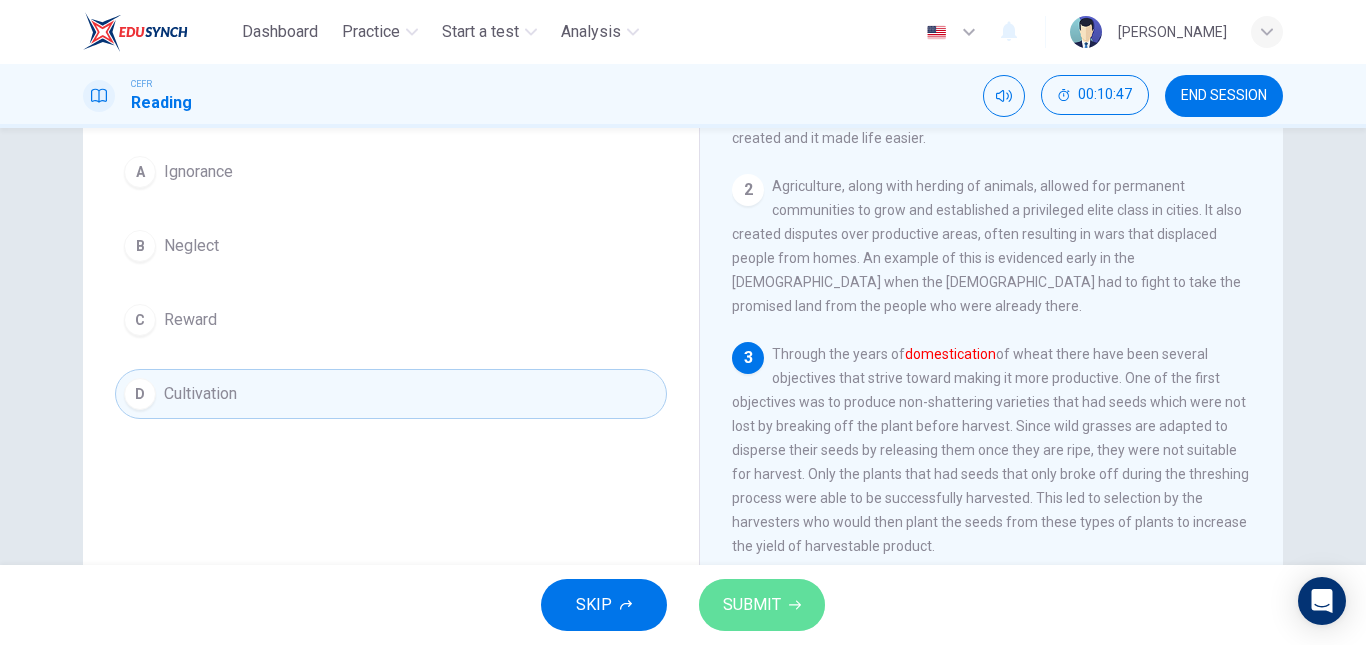 click on "SUBMIT" at bounding box center [752, 605] 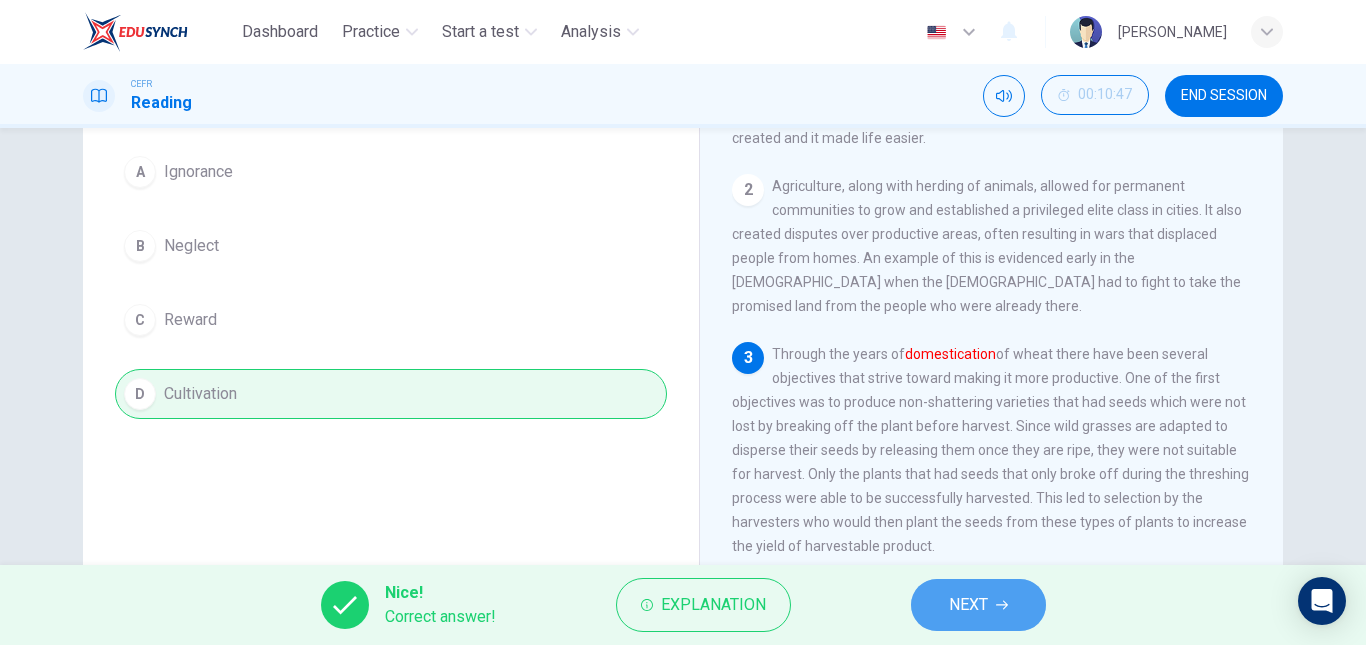 click on "NEXT" at bounding box center [968, 605] 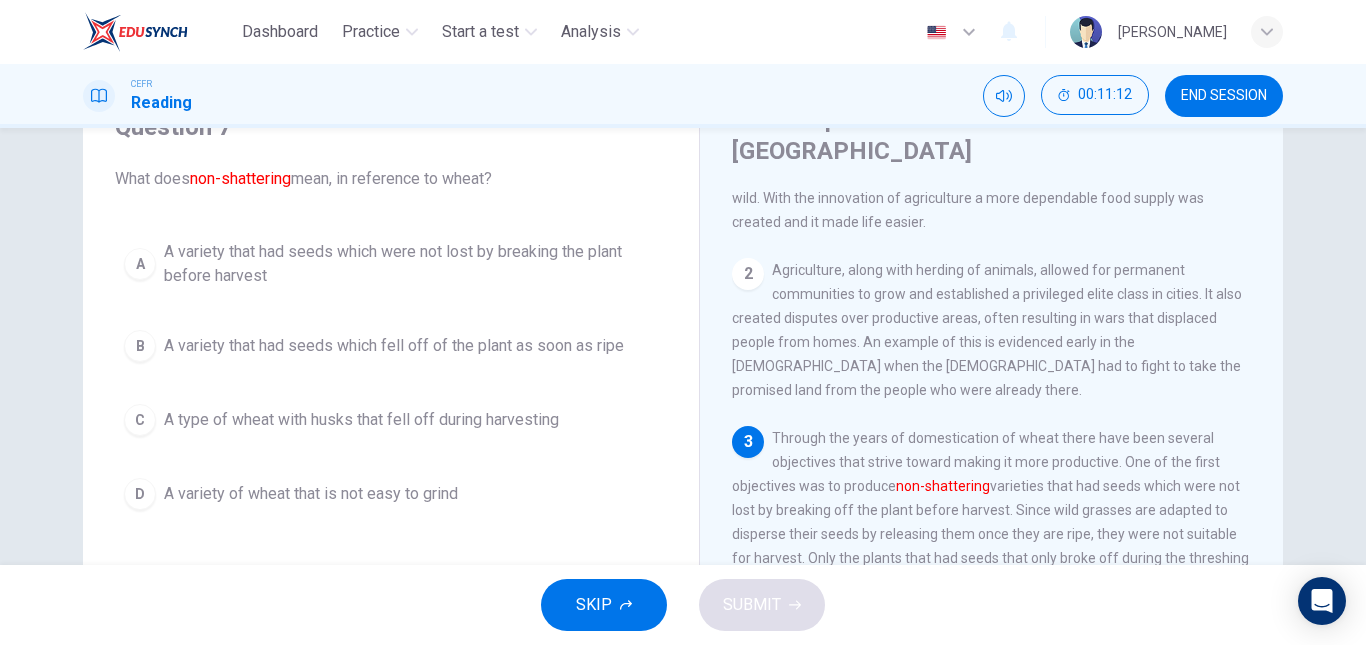 scroll, scrollTop: 97, scrollLeft: 0, axis: vertical 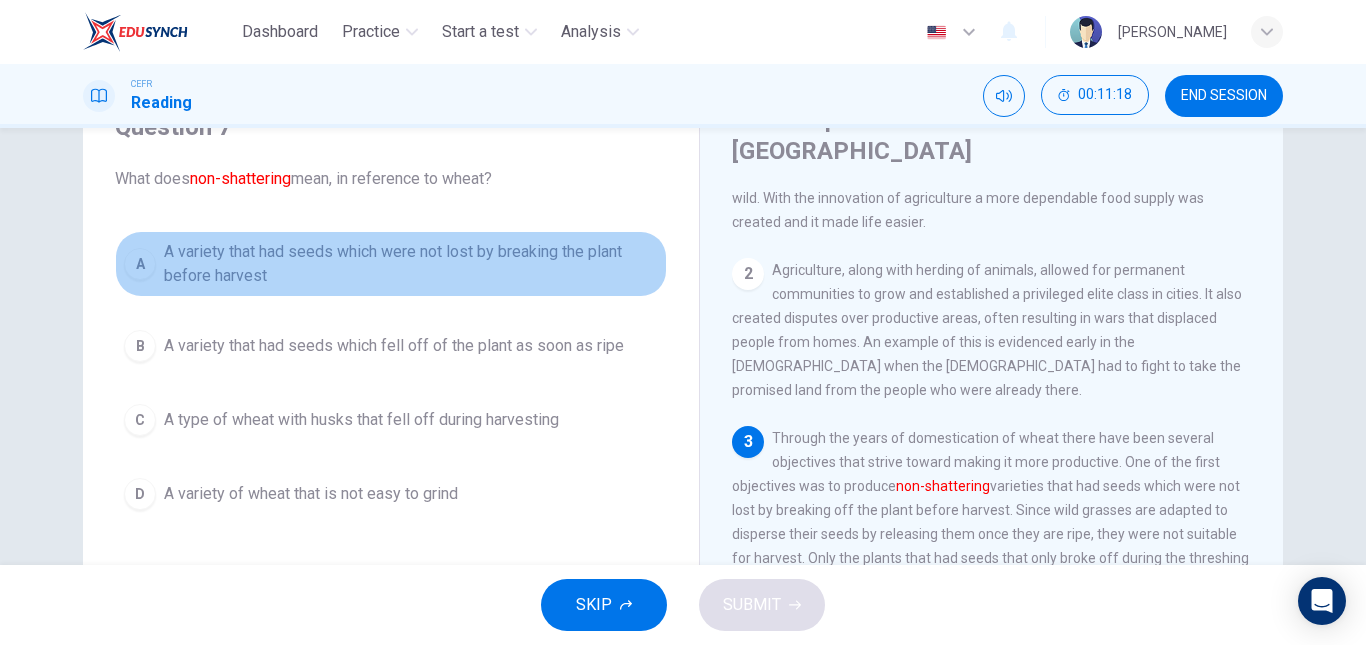 click on "A variety that had seeds which were not lost by breaking the plant before harvest" at bounding box center [411, 264] 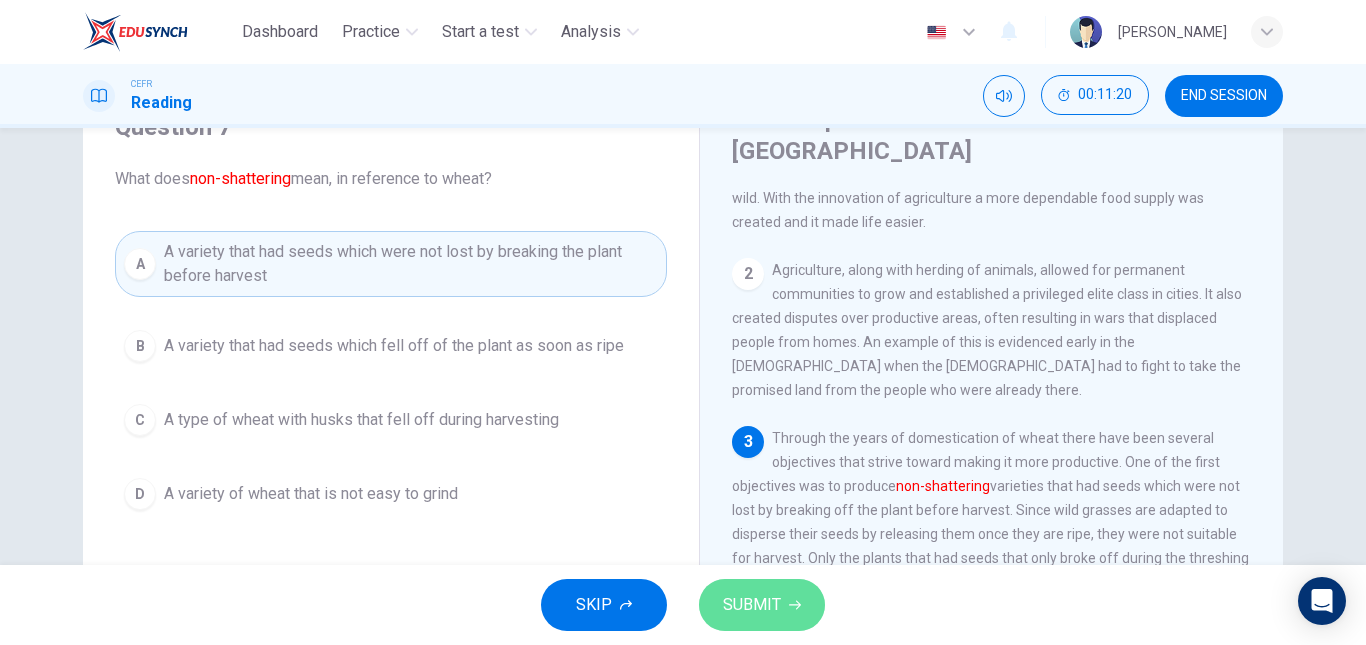 click on "SUBMIT" at bounding box center (752, 605) 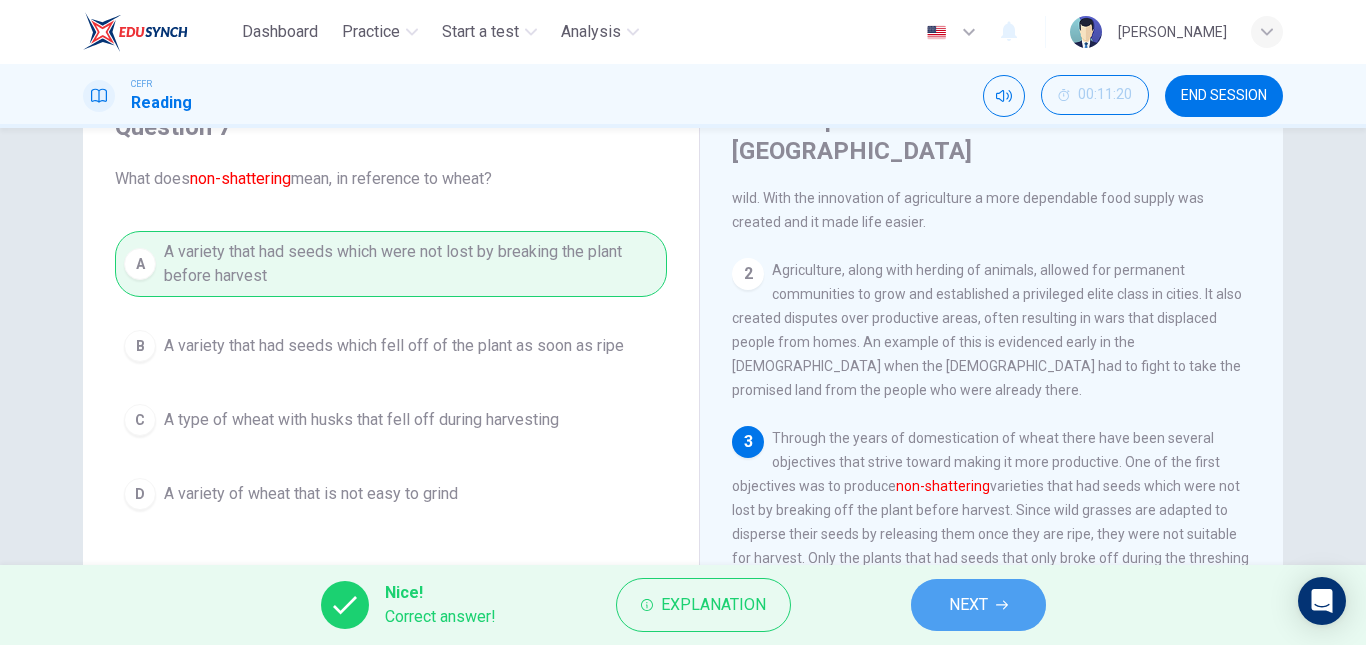 click on "NEXT" at bounding box center [978, 605] 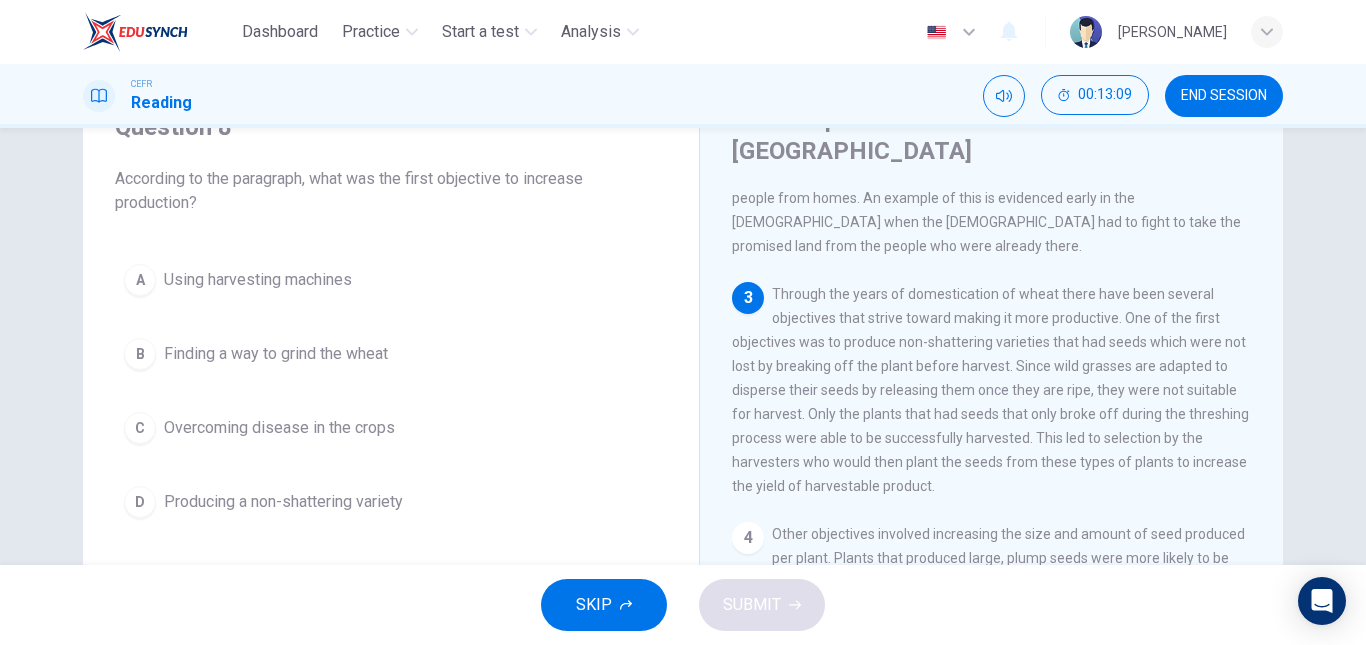 scroll, scrollTop: 340, scrollLeft: 0, axis: vertical 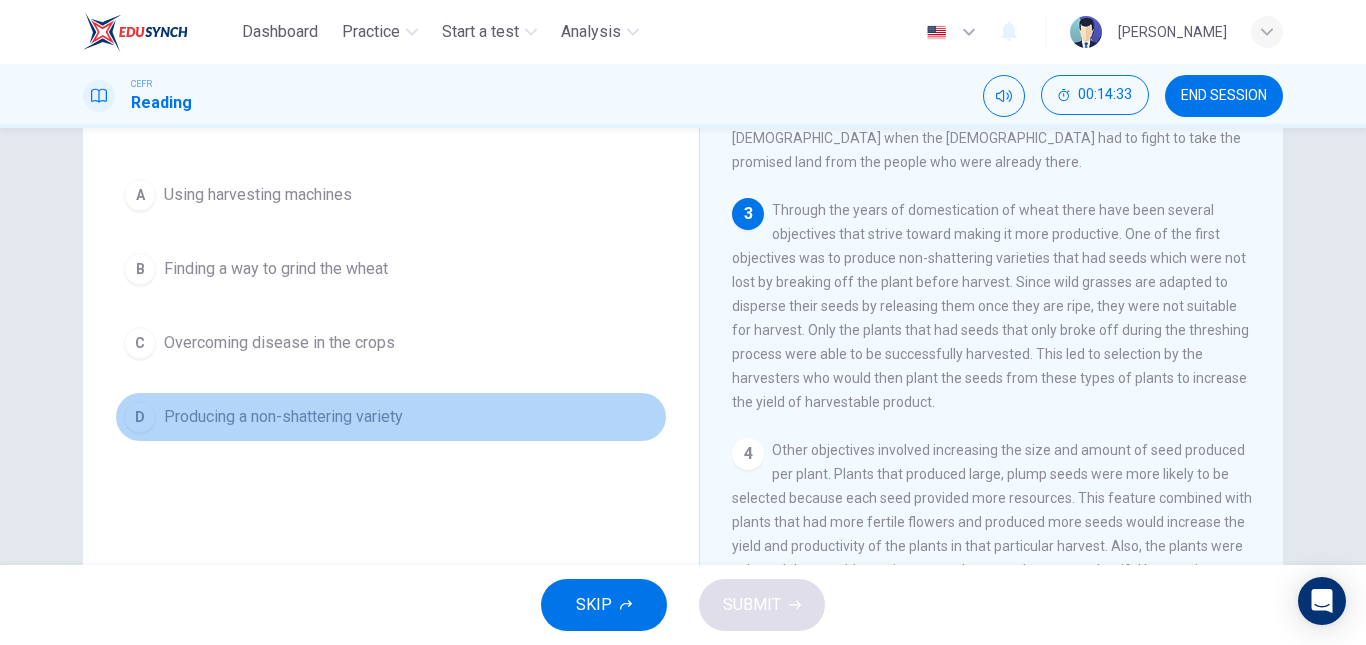 click on "Producing a non-shattering variety" at bounding box center [283, 417] 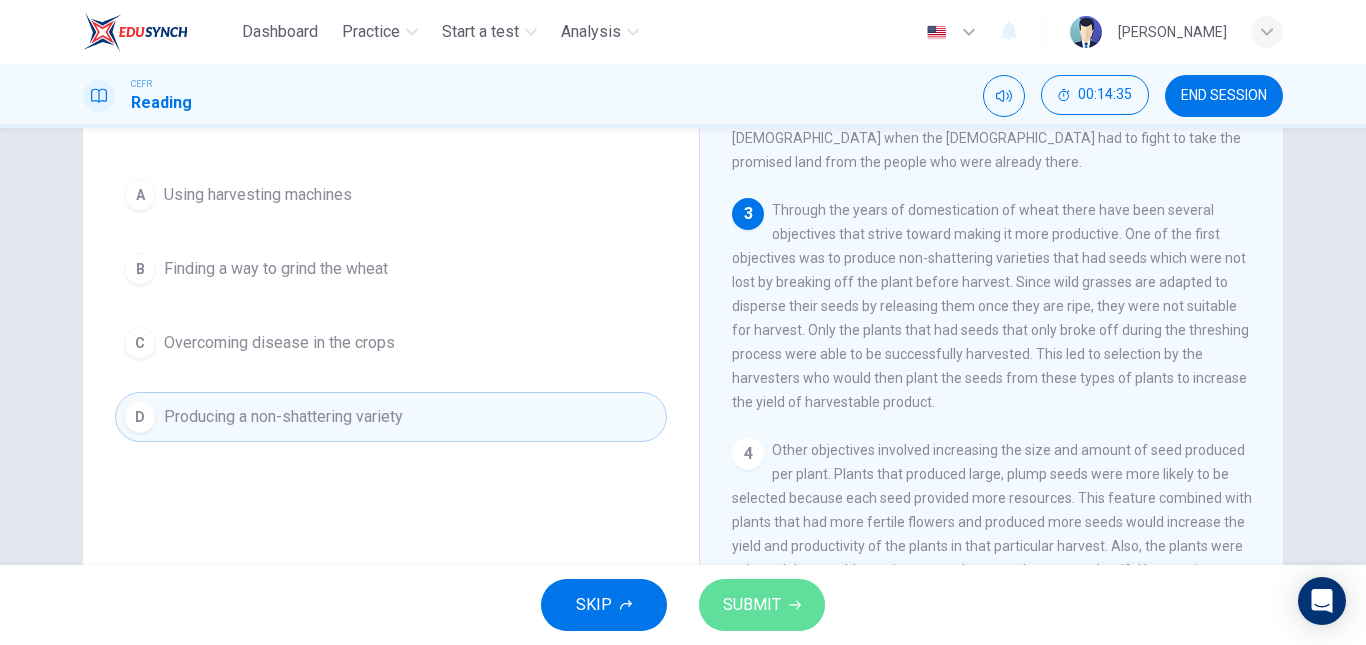 click on "SUBMIT" at bounding box center [752, 605] 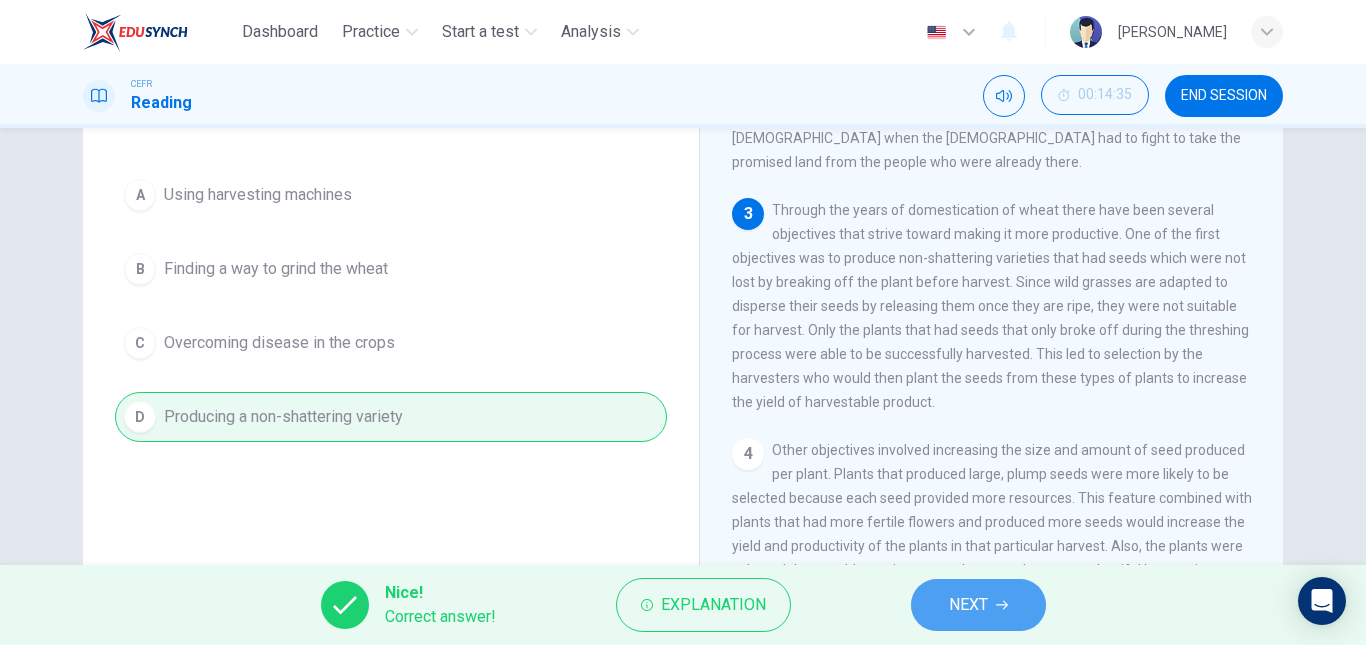 click on "NEXT" at bounding box center (968, 605) 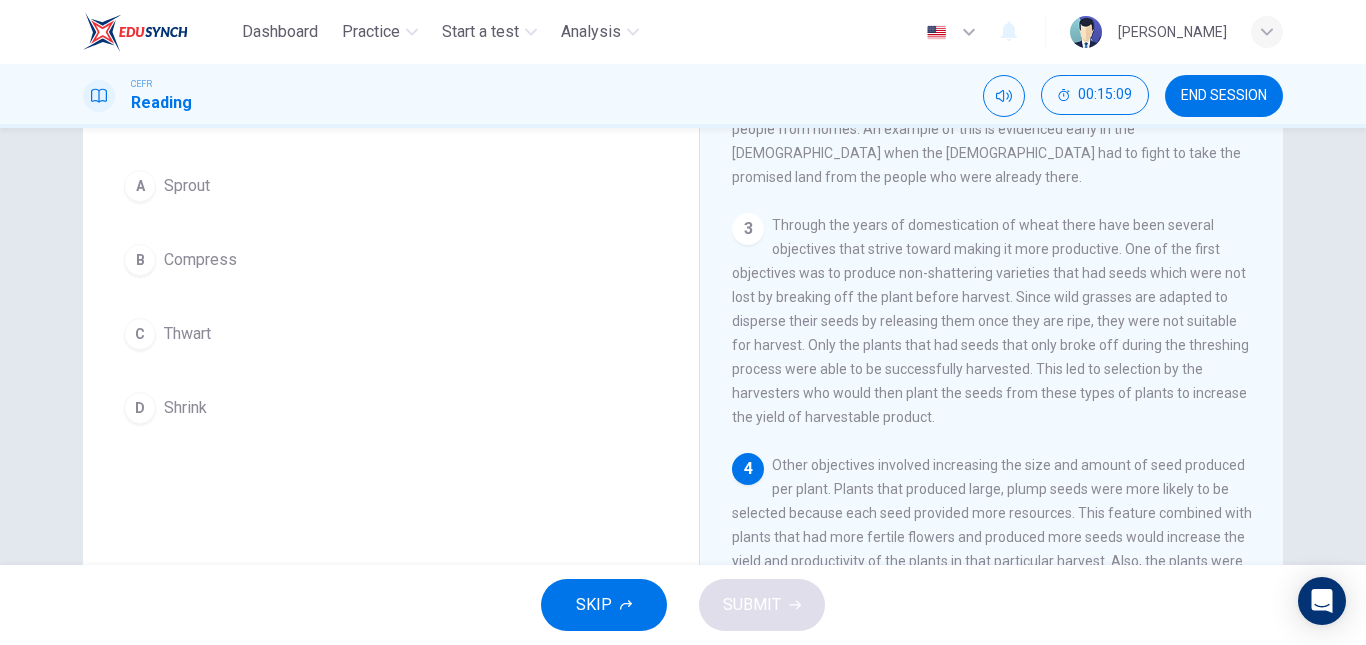 scroll, scrollTop: 167, scrollLeft: 0, axis: vertical 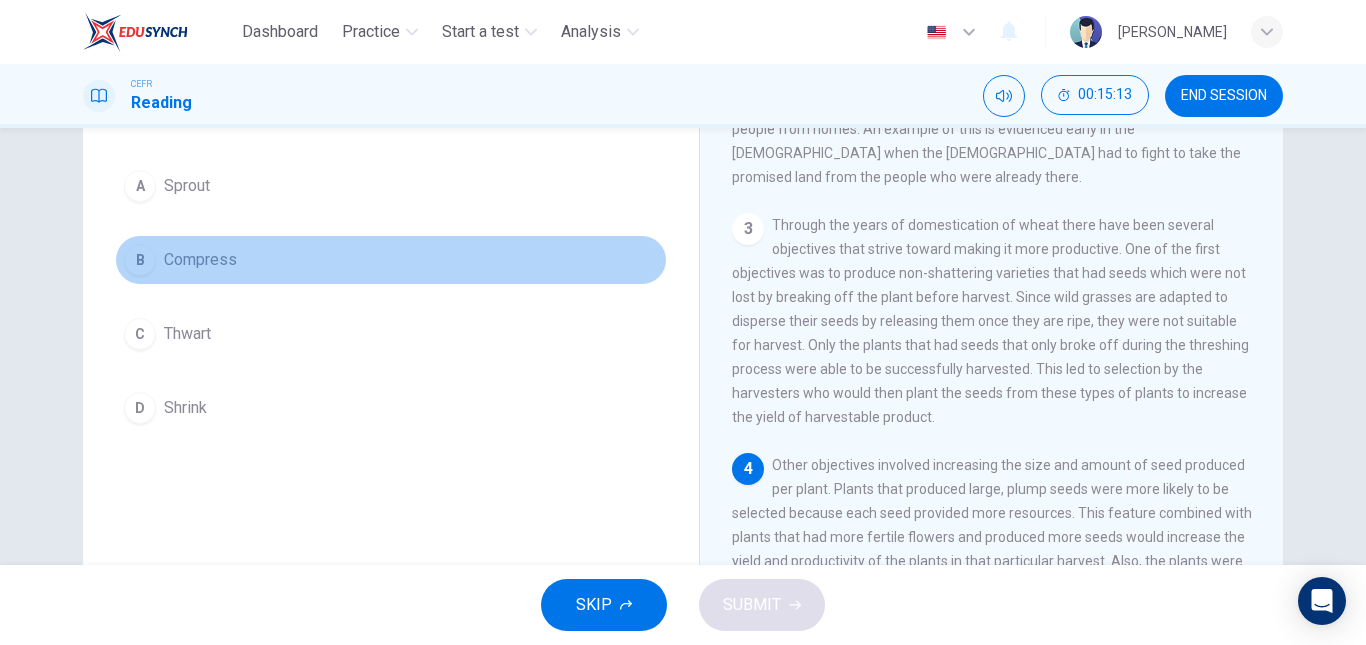 click on "Compress" at bounding box center [200, 260] 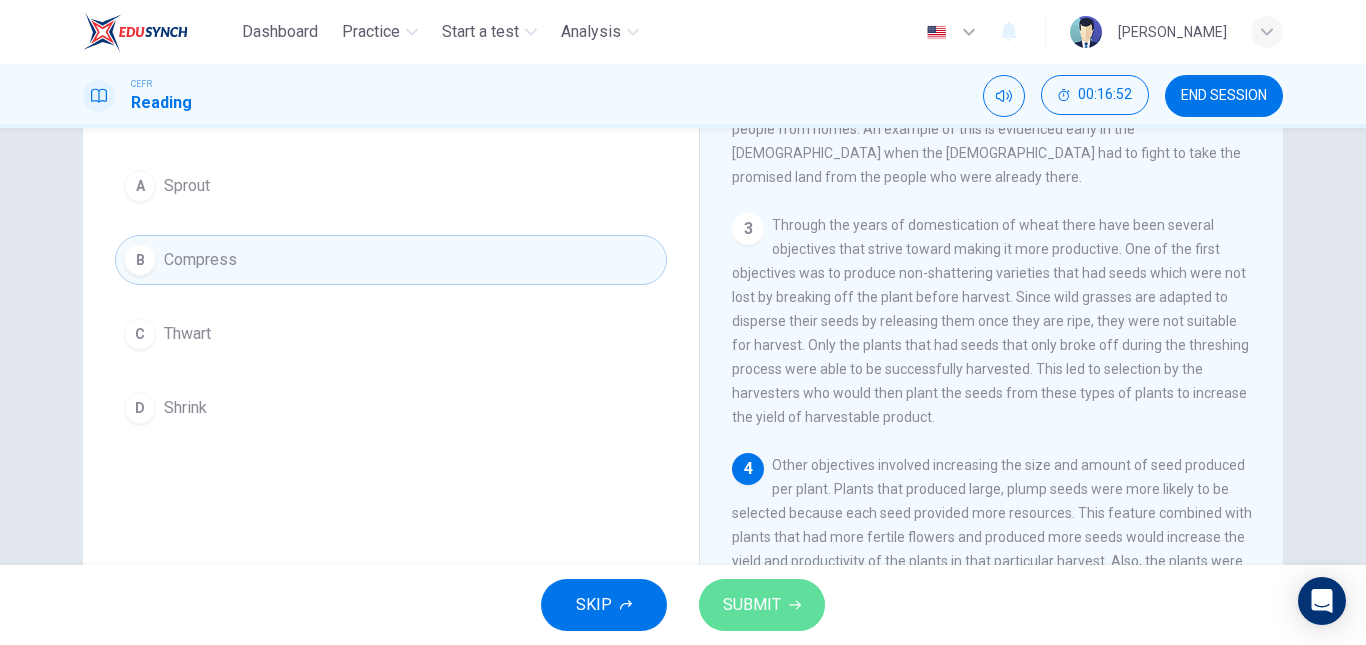 click on "SUBMIT" at bounding box center [752, 605] 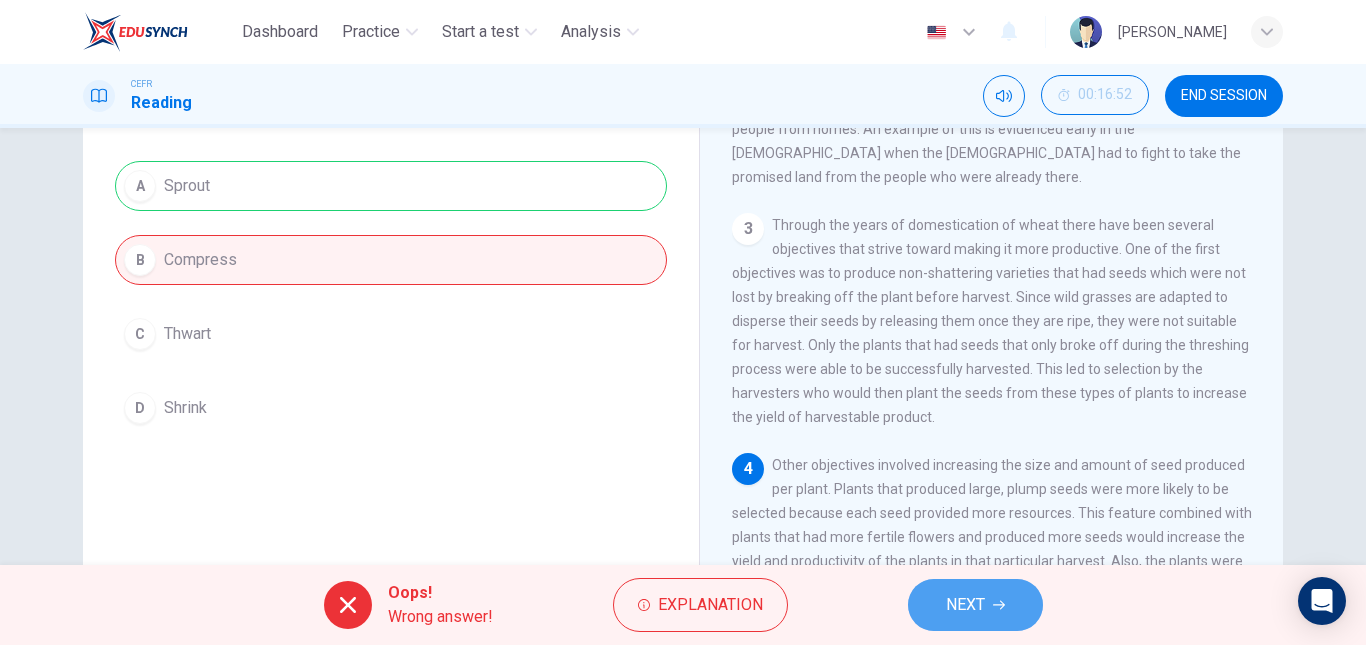 click on "NEXT" at bounding box center [975, 605] 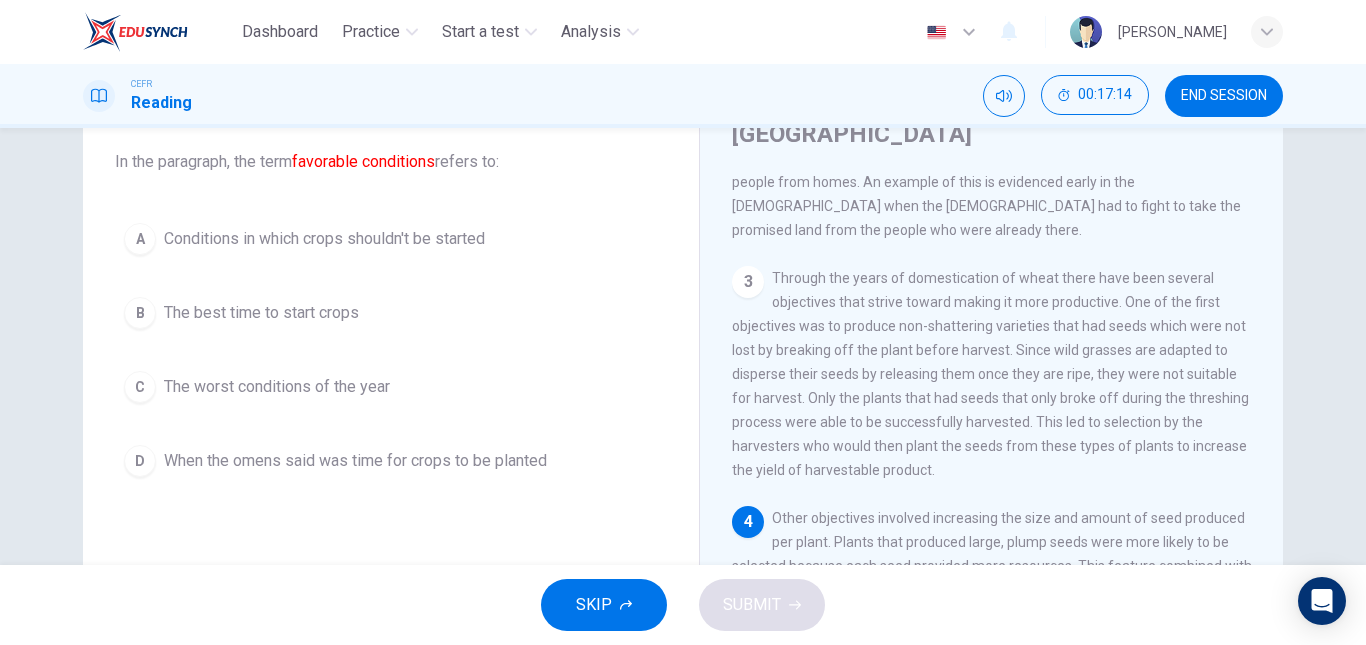 scroll, scrollTop: 113, scrollLeft: 0, axis: vertical 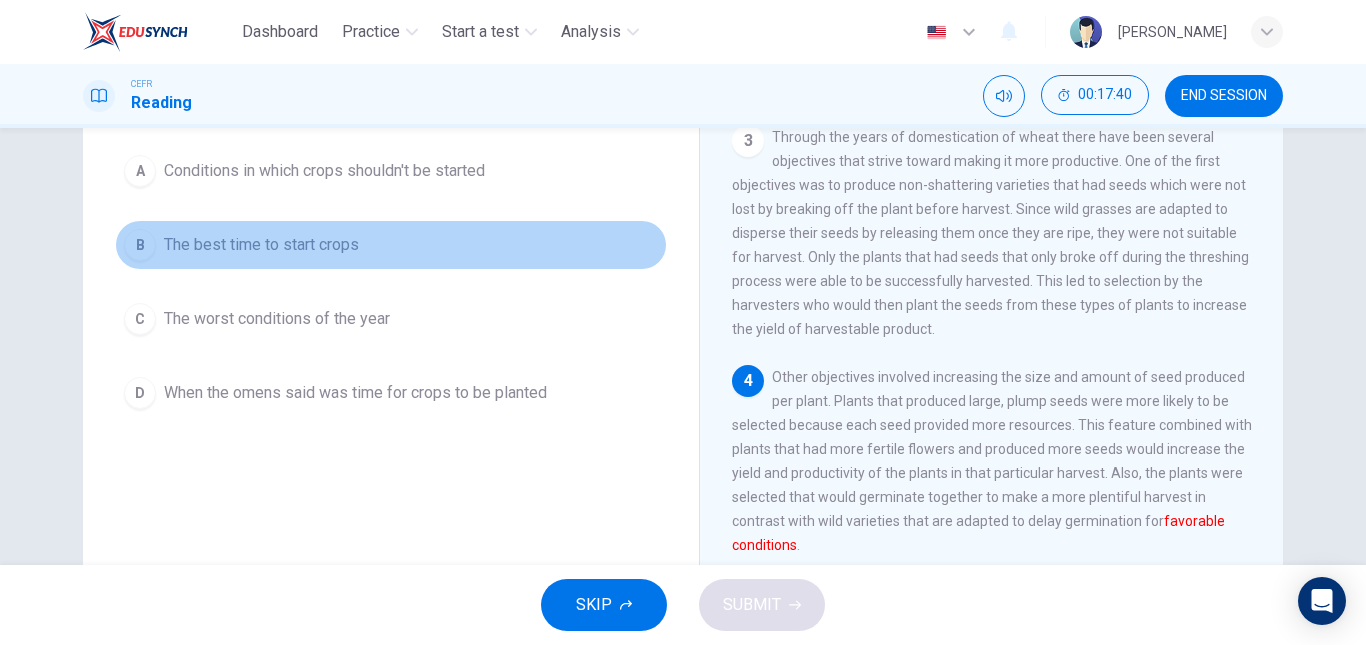 click on "B The best time to start crops" at bounding box center (391, 245) 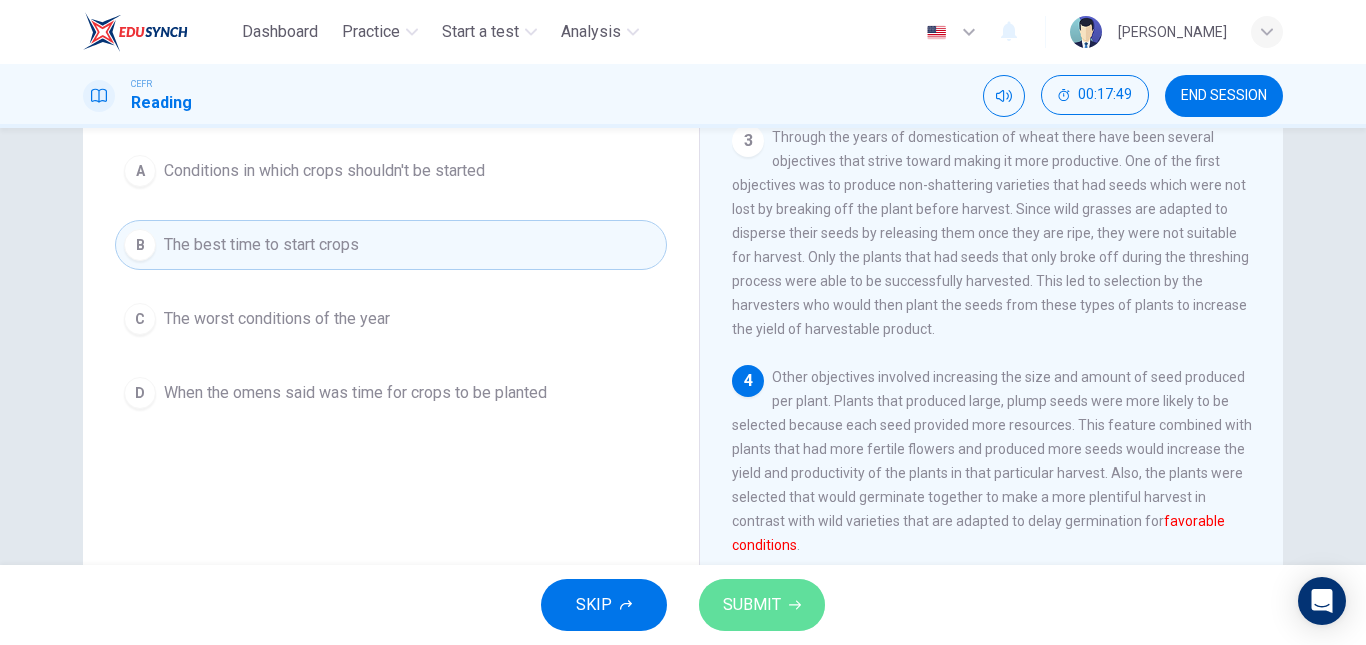 click on "SUBMIT" at bounding box center [752, 605] 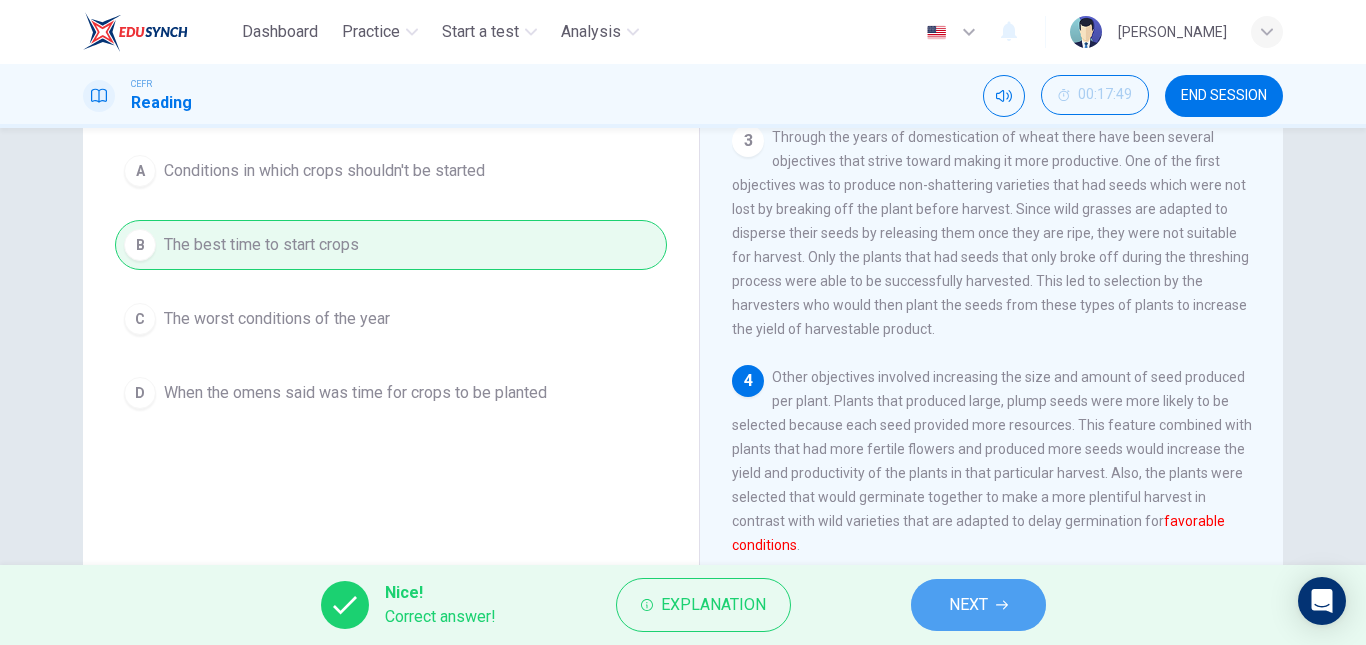 click on "NEXT" at bounding box center [978, 605] 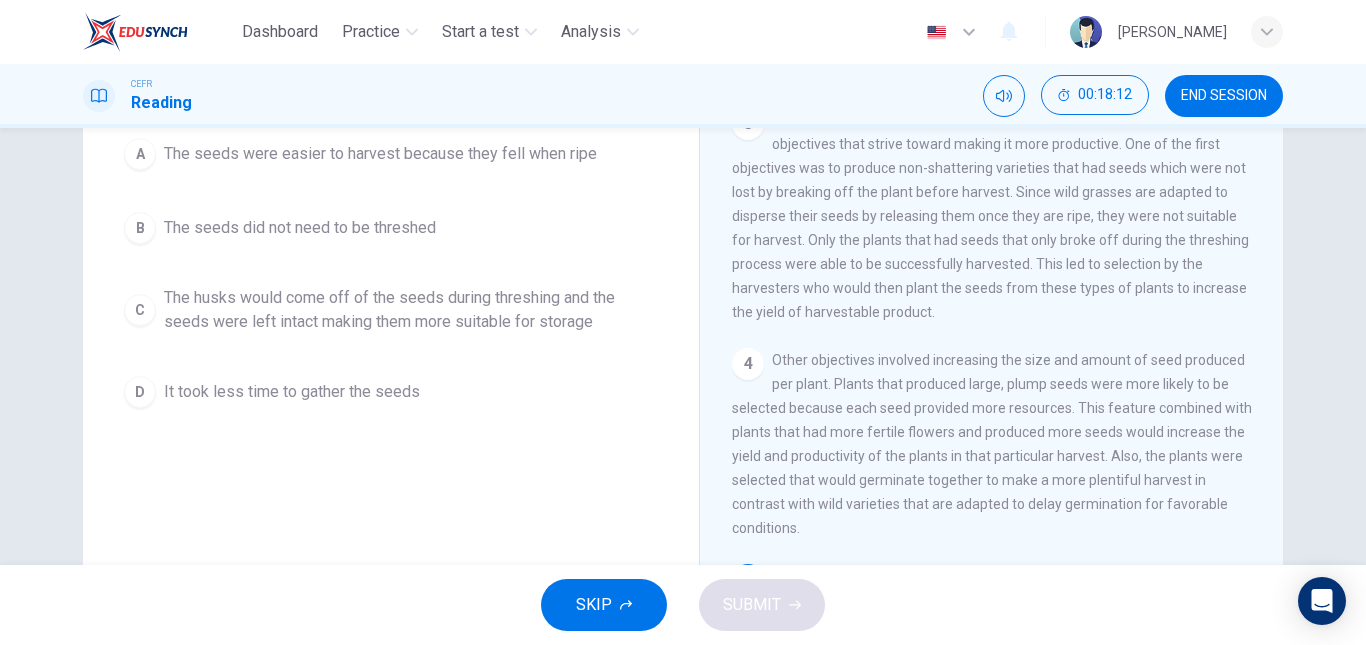 scroll, scrollTop: 198, scrollLeft: 0, axis: vertical 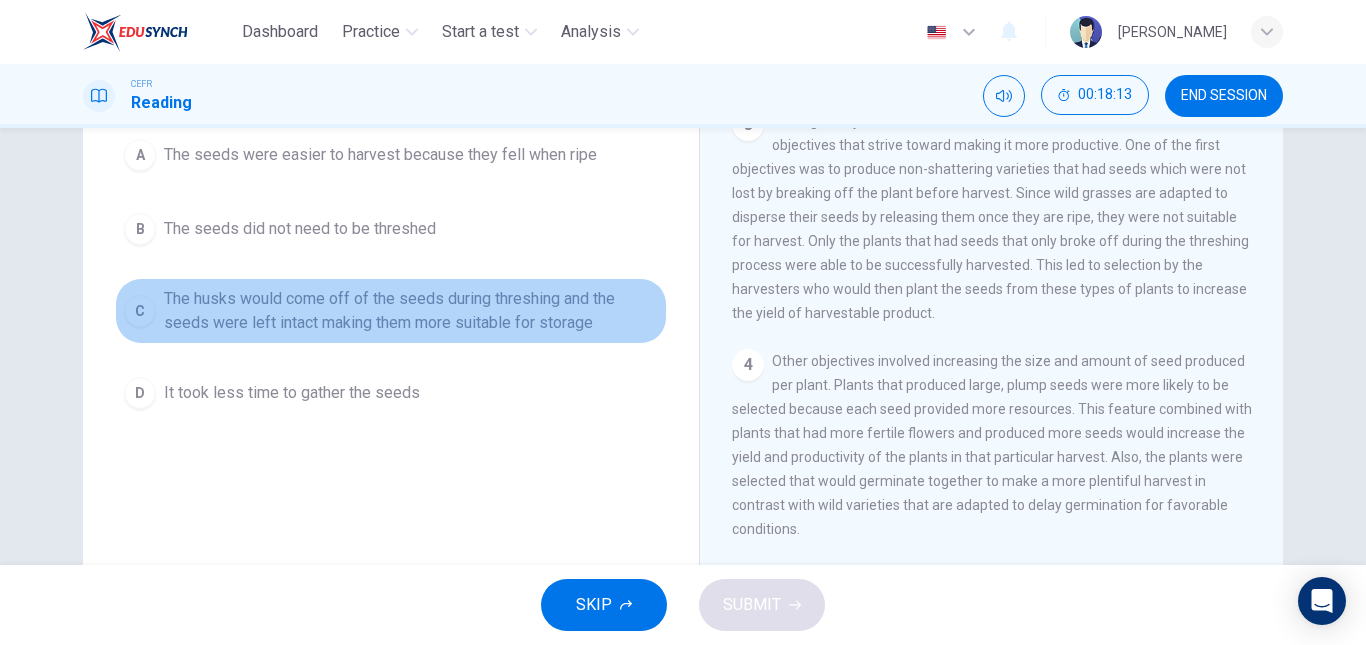 click on "The husks would come off of the seeds during threshing and the seeds were left intact making them more suitable for storage" at bounding box center (411, 311) 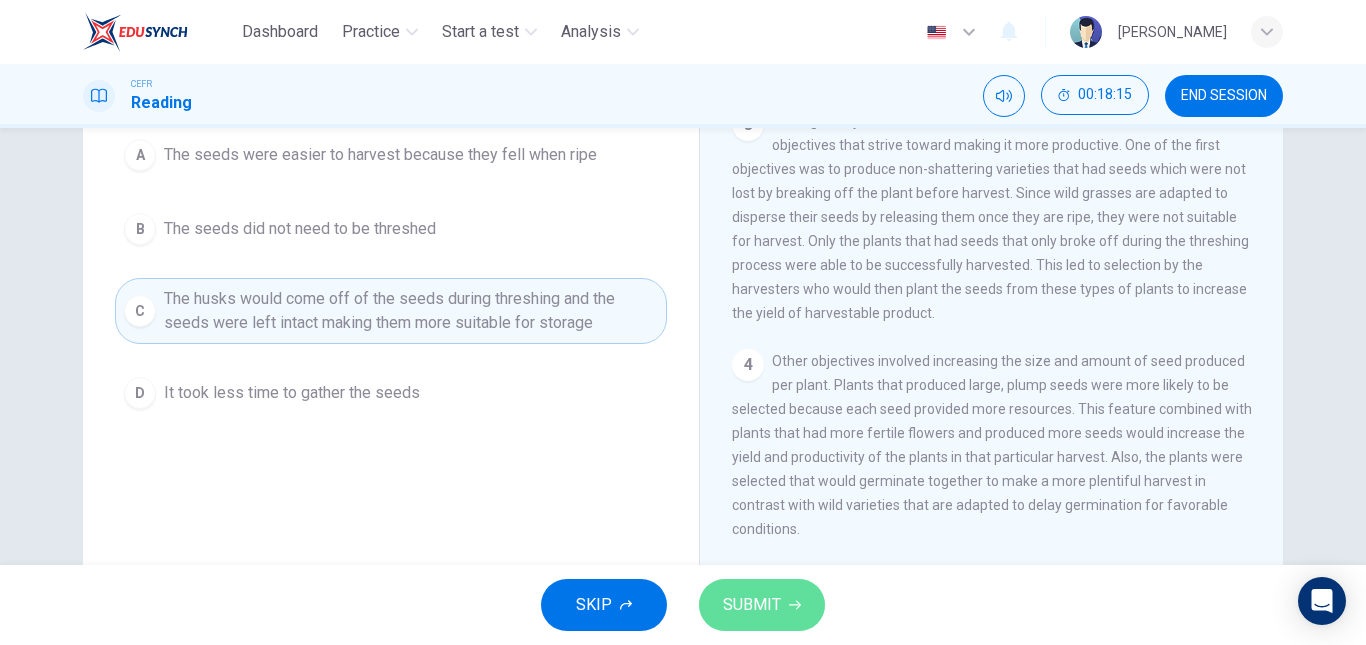 click on "SUBMIT" at bounding box center (752, 605) 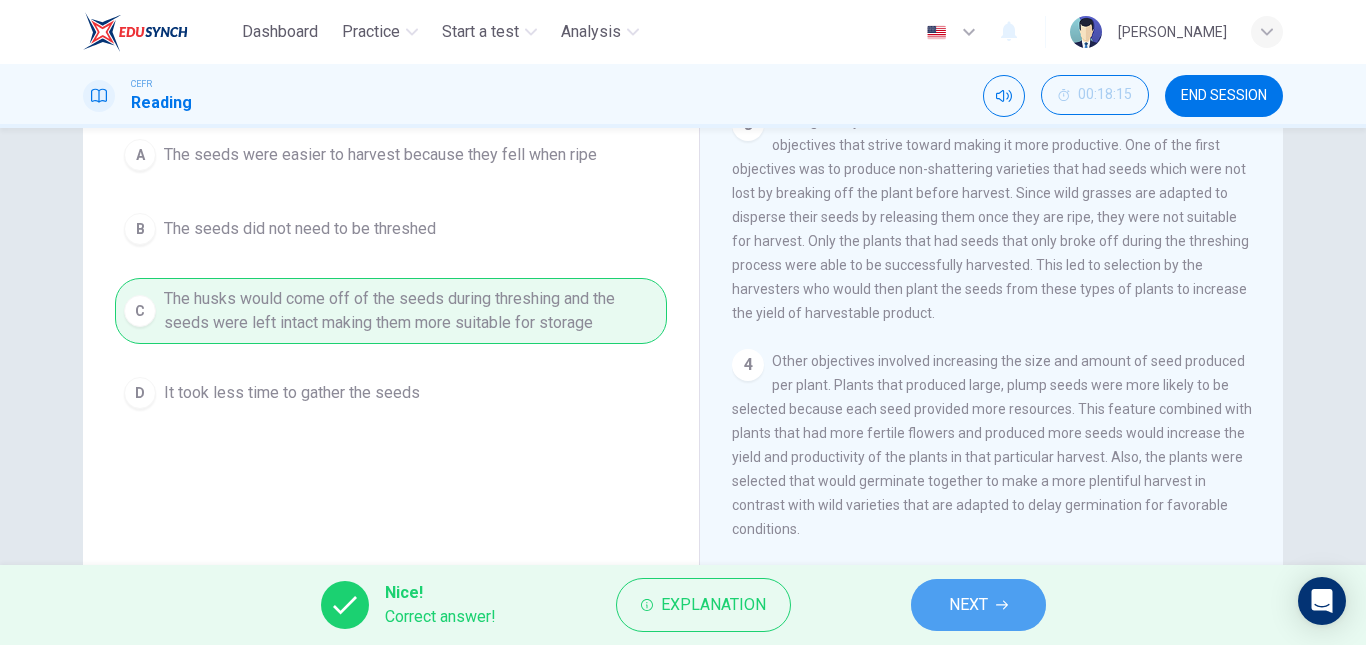 click 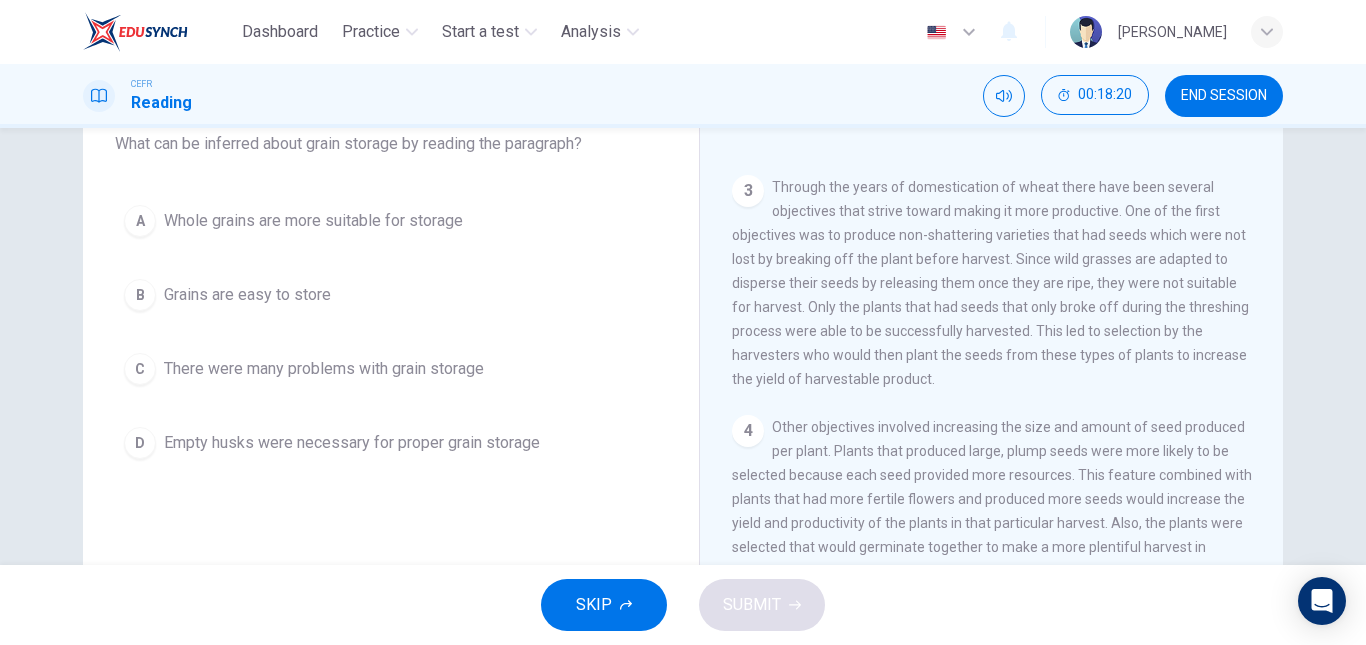 scroll, scrollTop: 132, scrollLeft: 0, axis: vertical 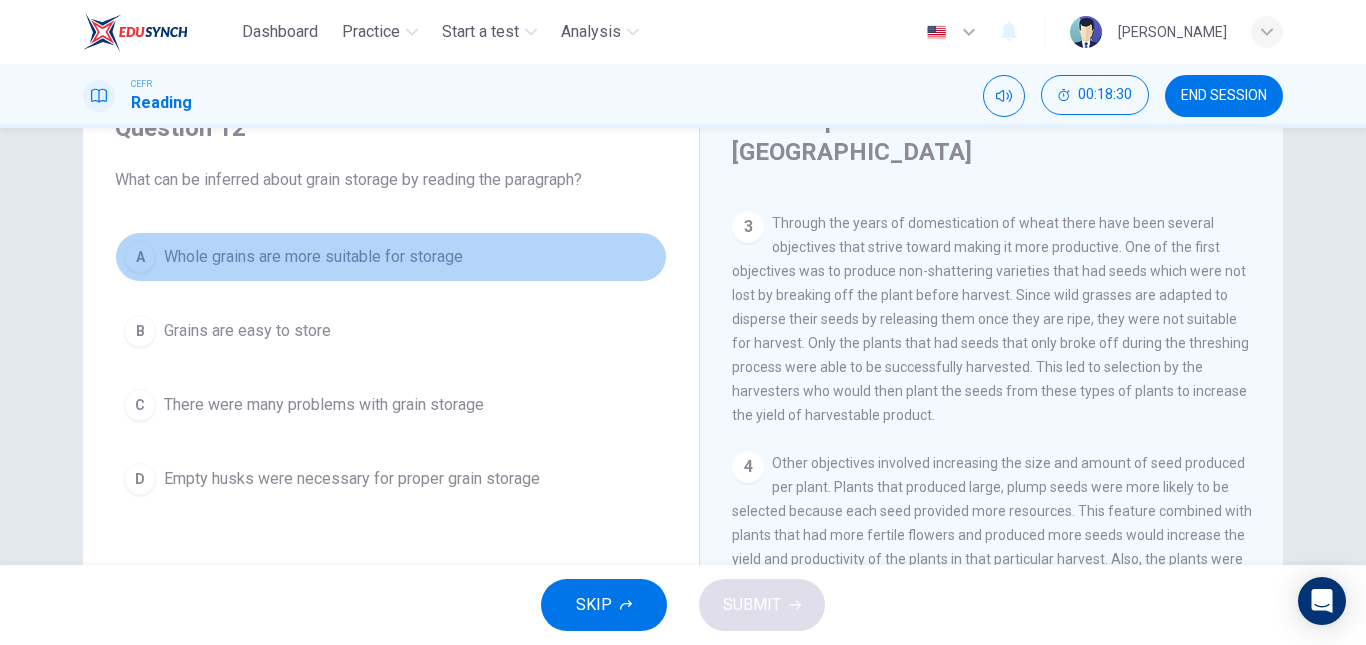 click on "Whole grains are more suitable for storage" at bounding box center [313, 257] 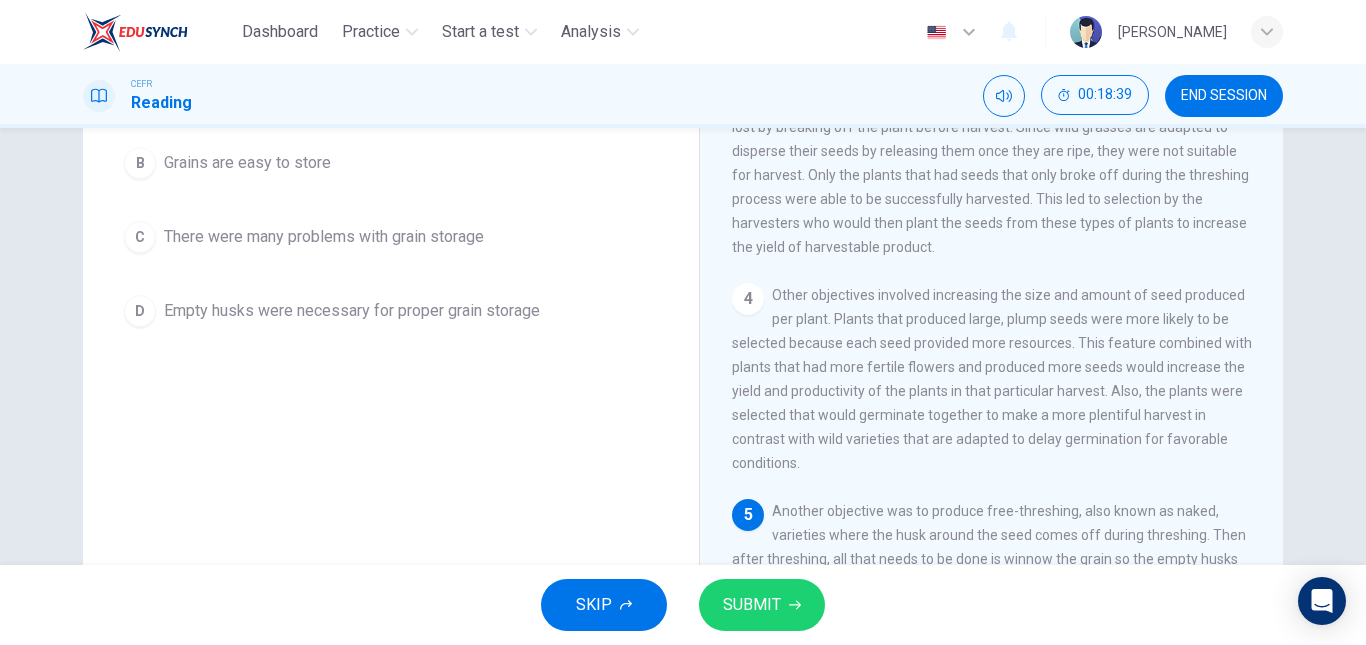 scroll, scrollTop: 263, scrollLeft: 0, axis: vertical 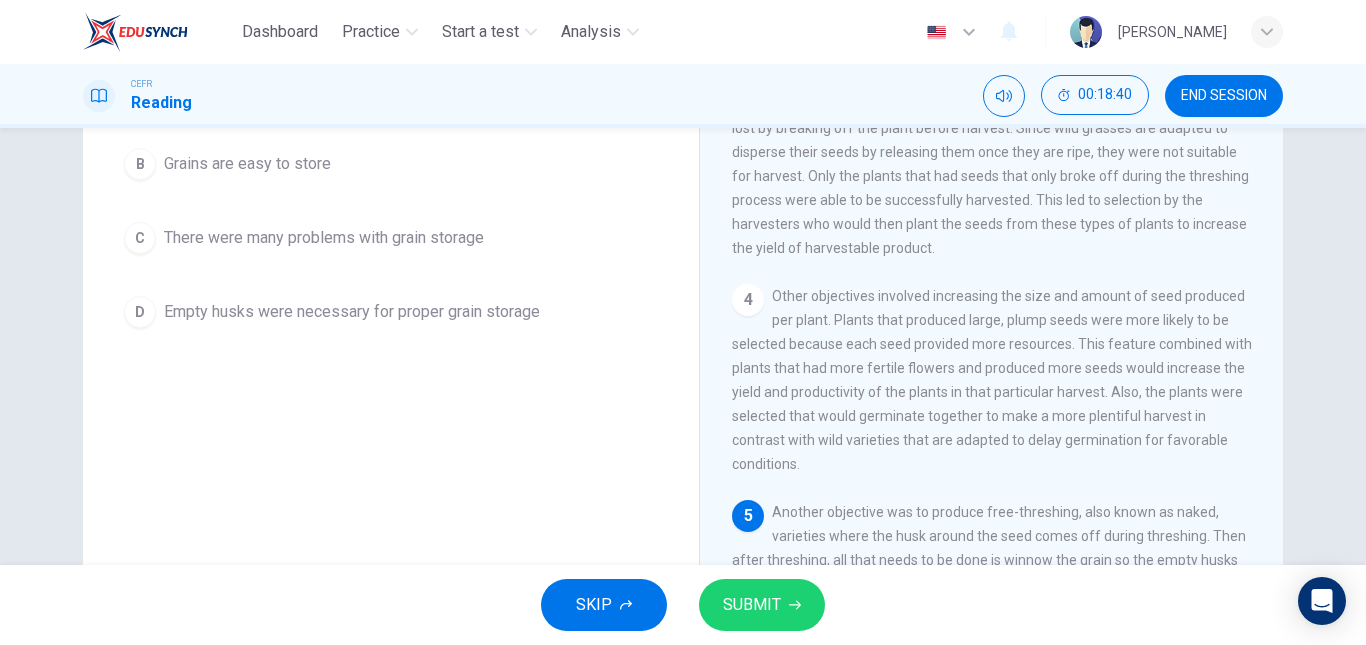 click on "C There were many problems with grain storage" at bounding box center (391, 238) 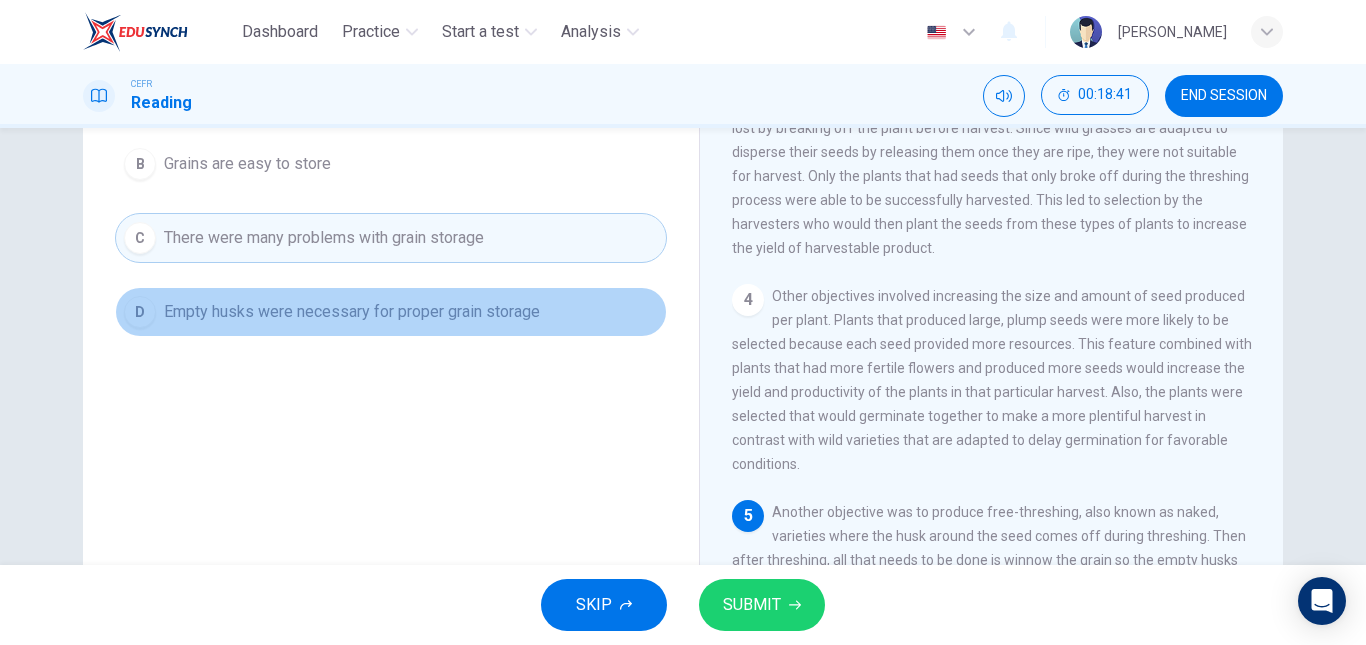 click on "Empty husks were necessary for proper grain storage" at bounding box center (352, 312) 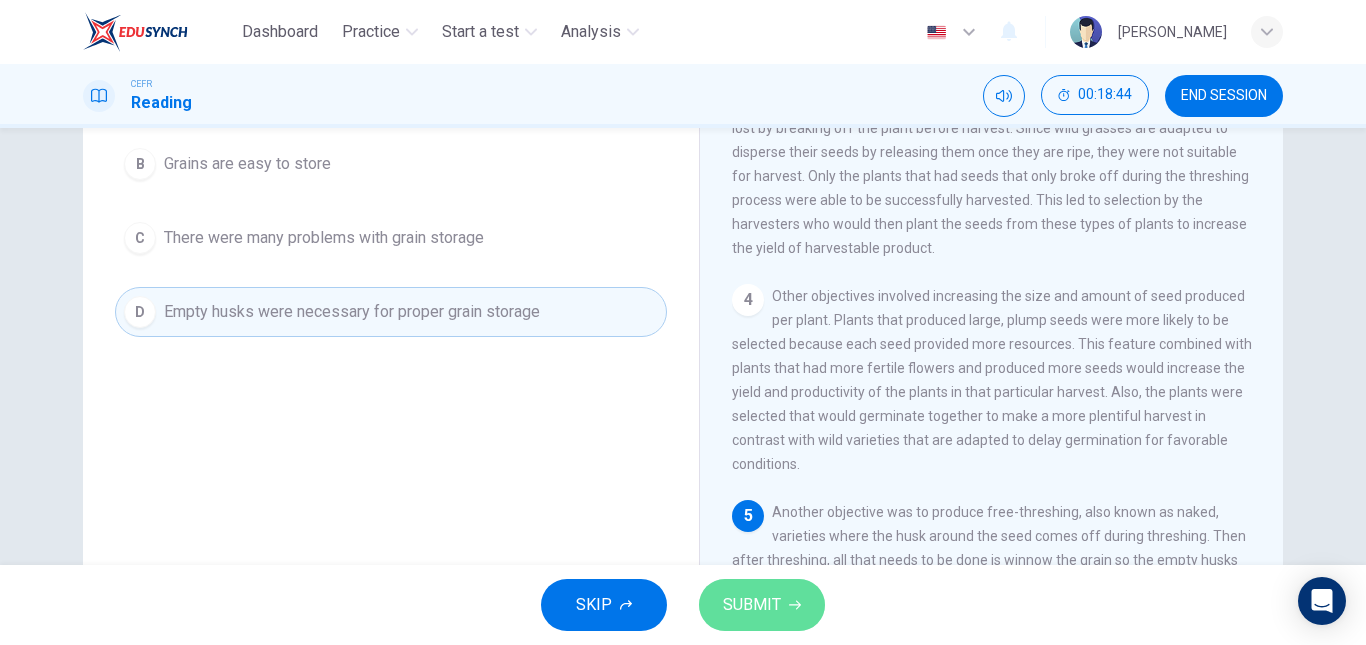click on "SUBMIT" at bounding box center [752, 605] 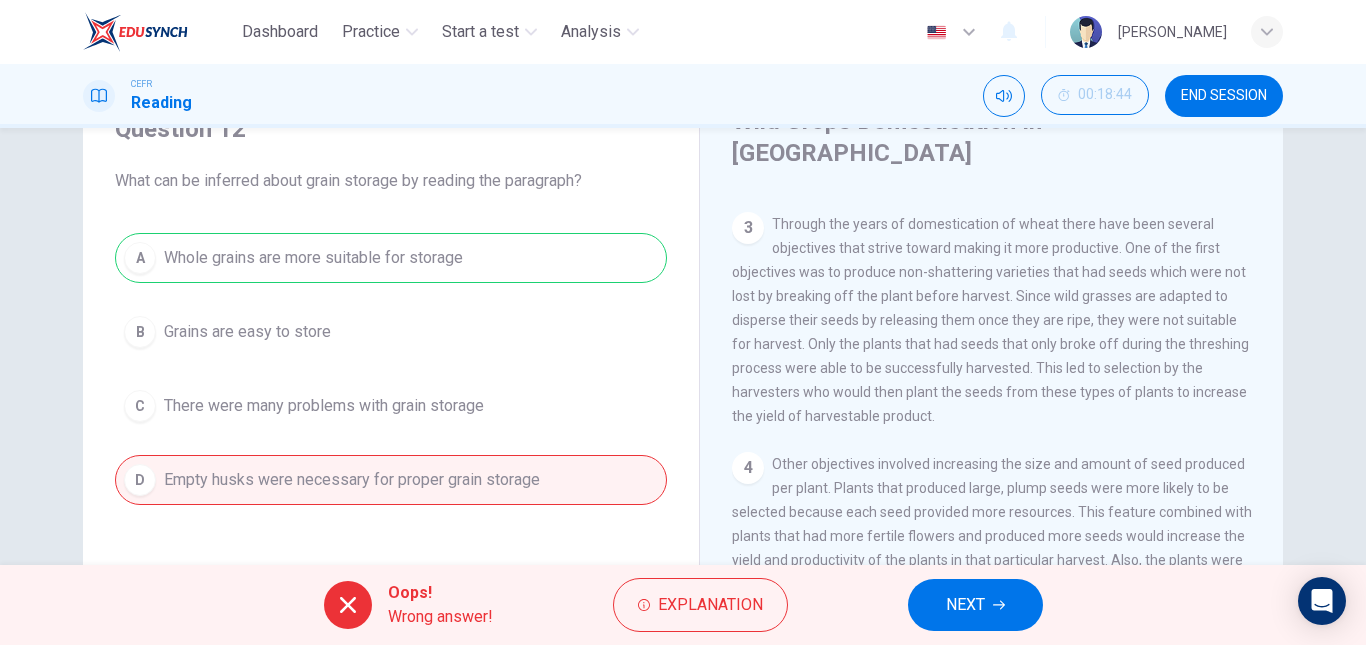 scroll, scrollTop: 94, scrollLeft: 0, axis: vertical 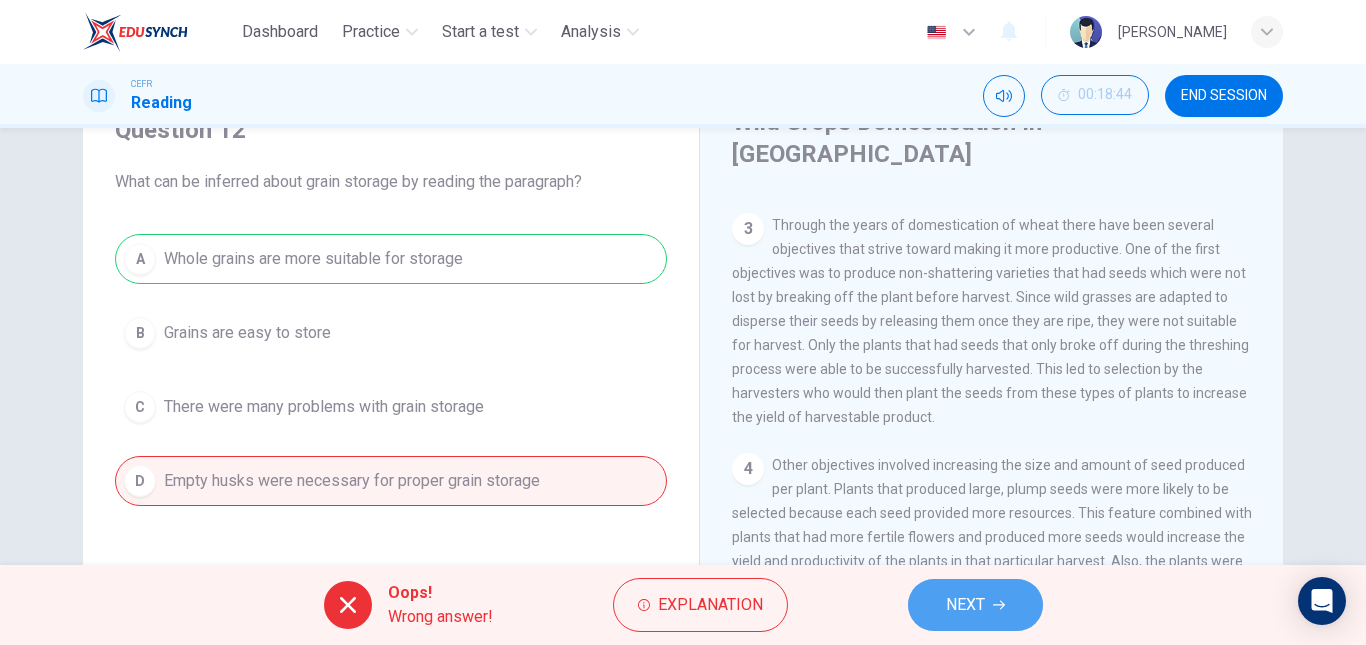 click on "NEXT" at bounding box center (965, 605) 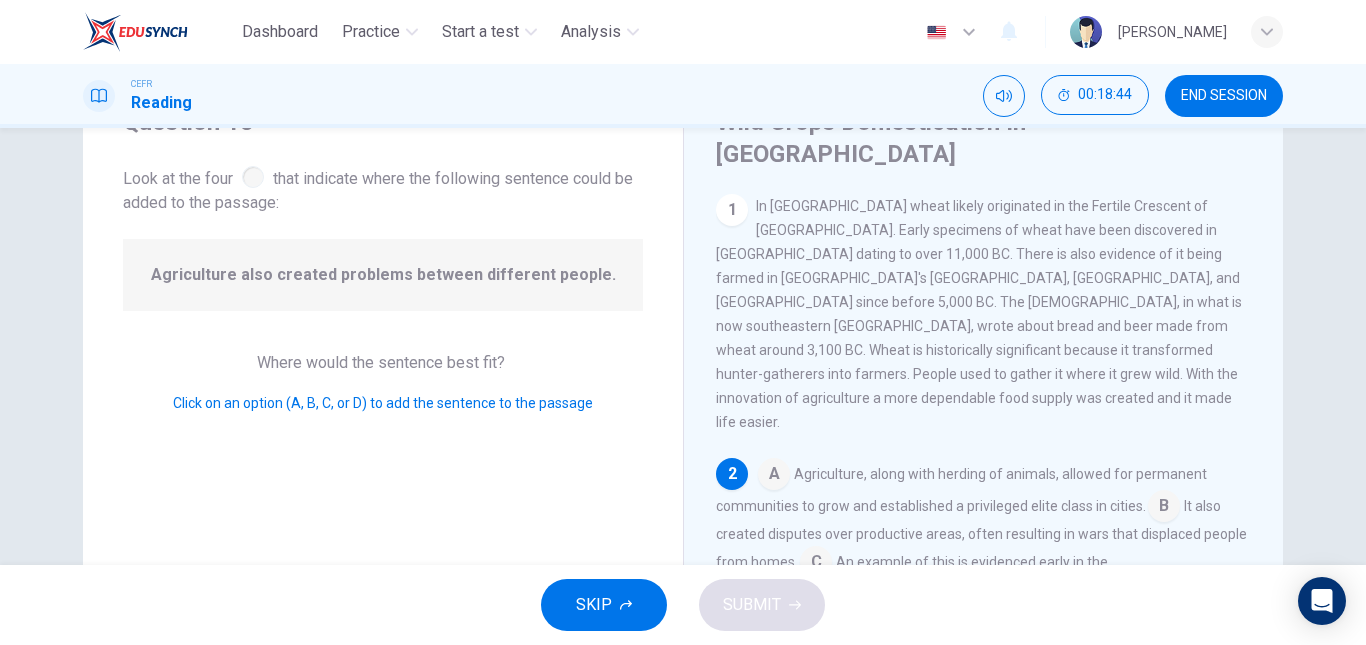 scroll, scrollTop: 25, scrollLeft: 0, axis: vertical 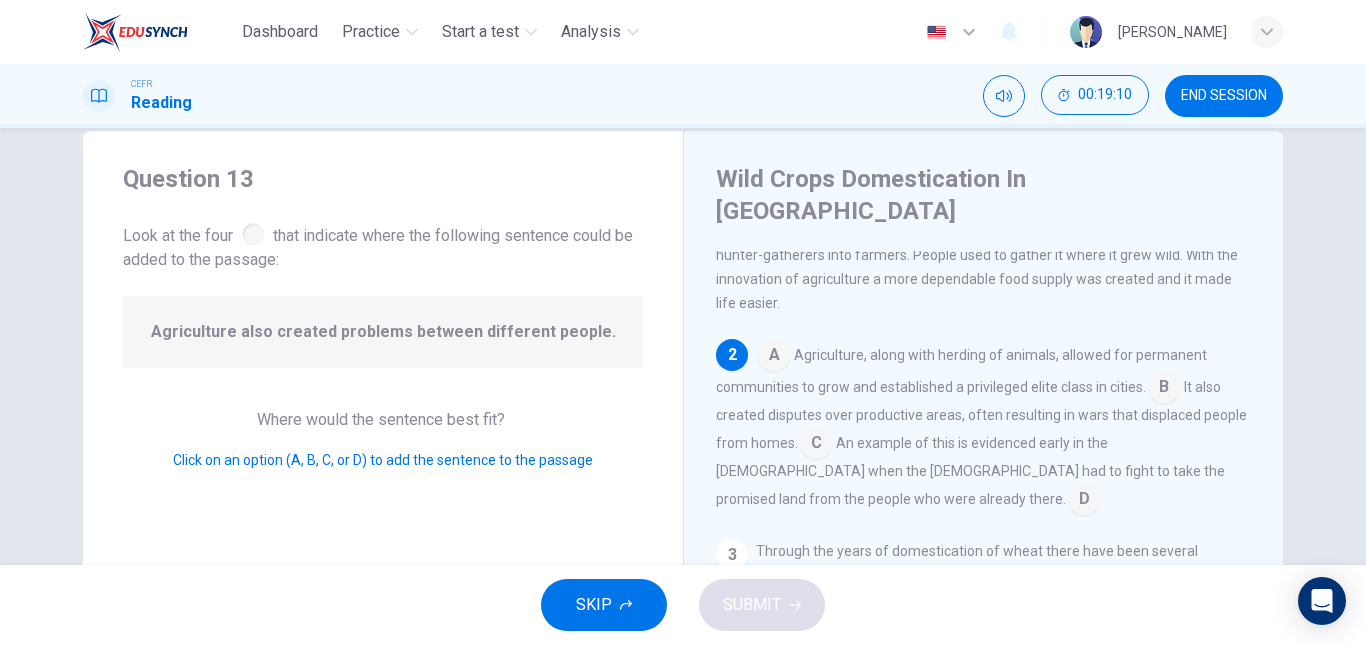 click at bounding box center (816, 445) 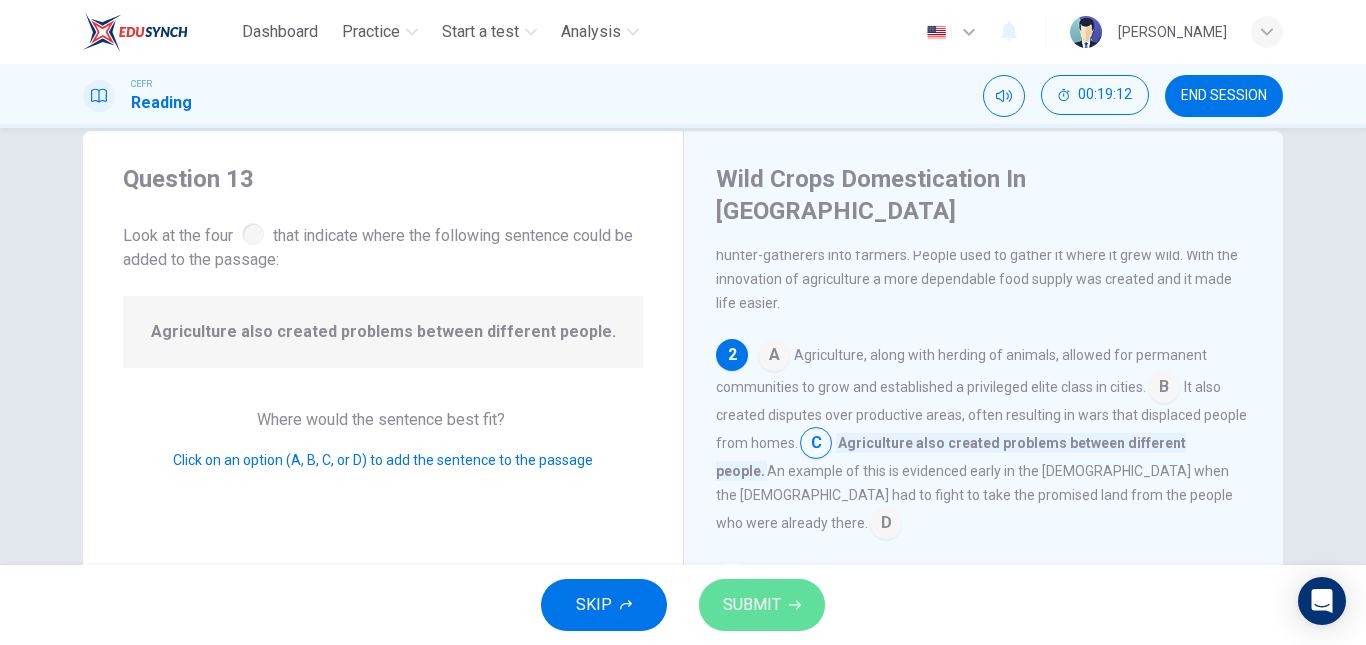 click on "SUBMIT" at bounding box center [752, 605] 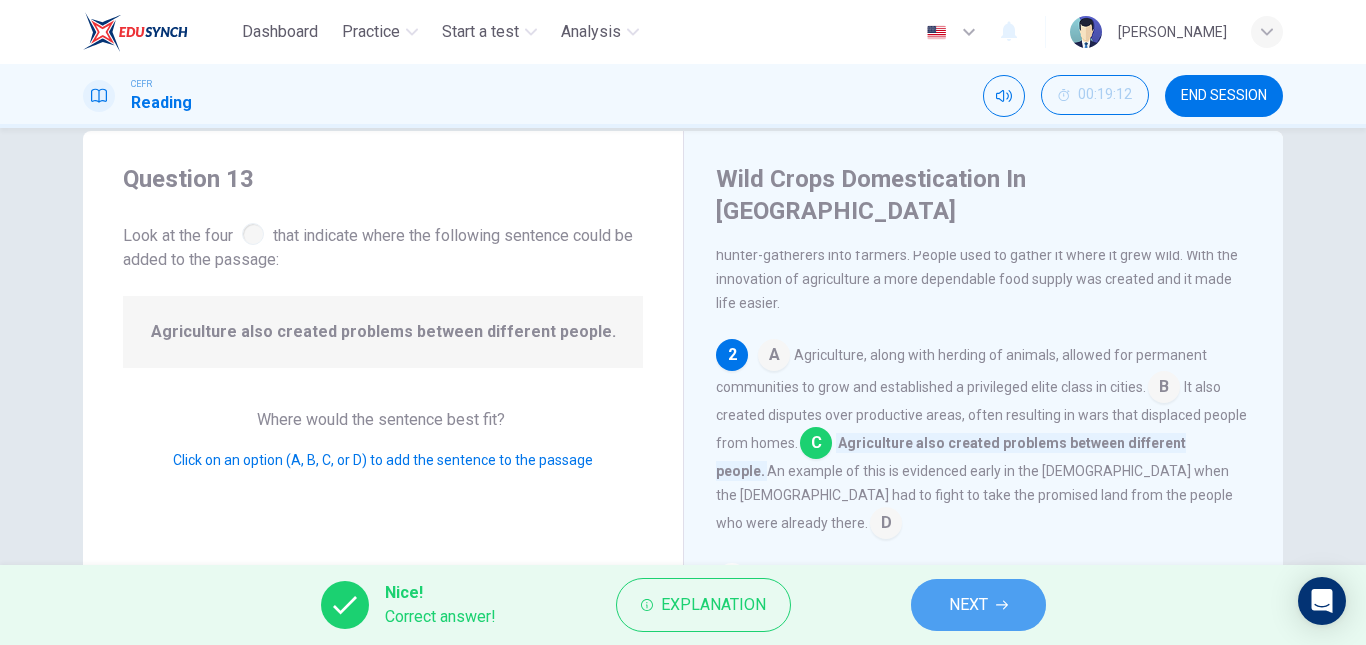 click on "NEXT" at bounding box center [968, 605] 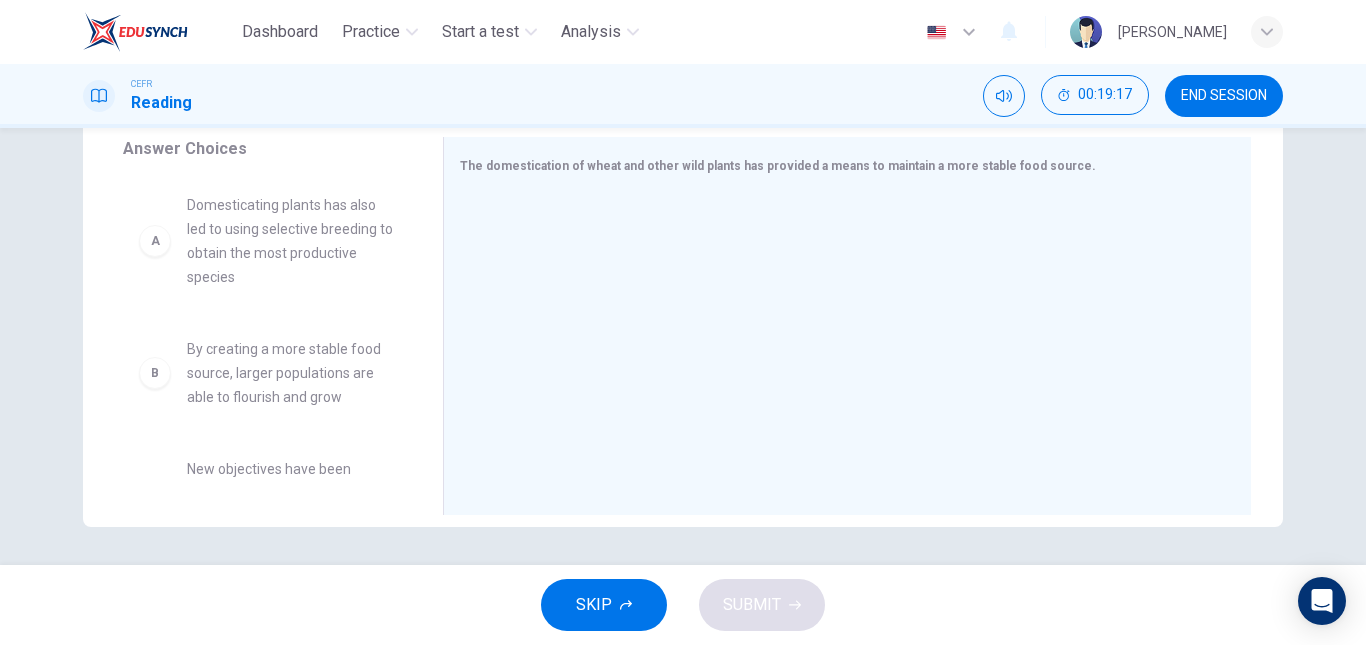 scroll, scrollTop: 278, scrollLeft: 0, axis: vertical 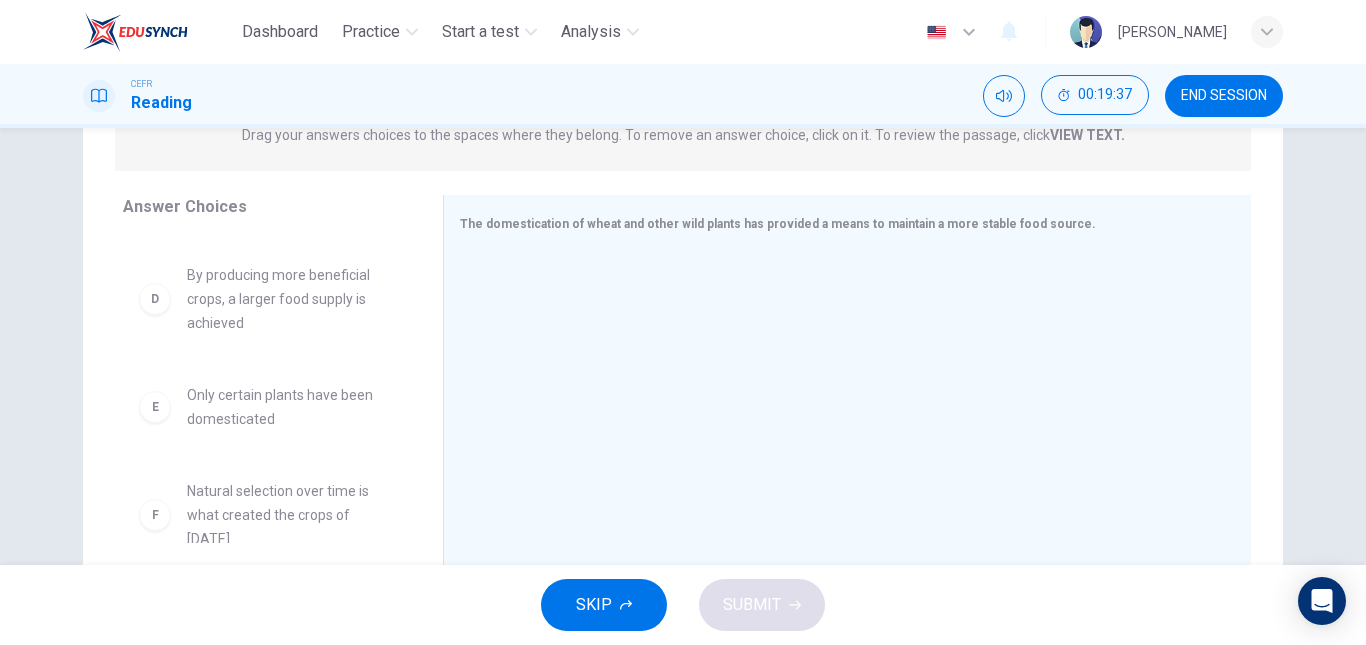 click on "Natural selection over time is what created the crops of [DATE]" at bounding box center (291, 515) 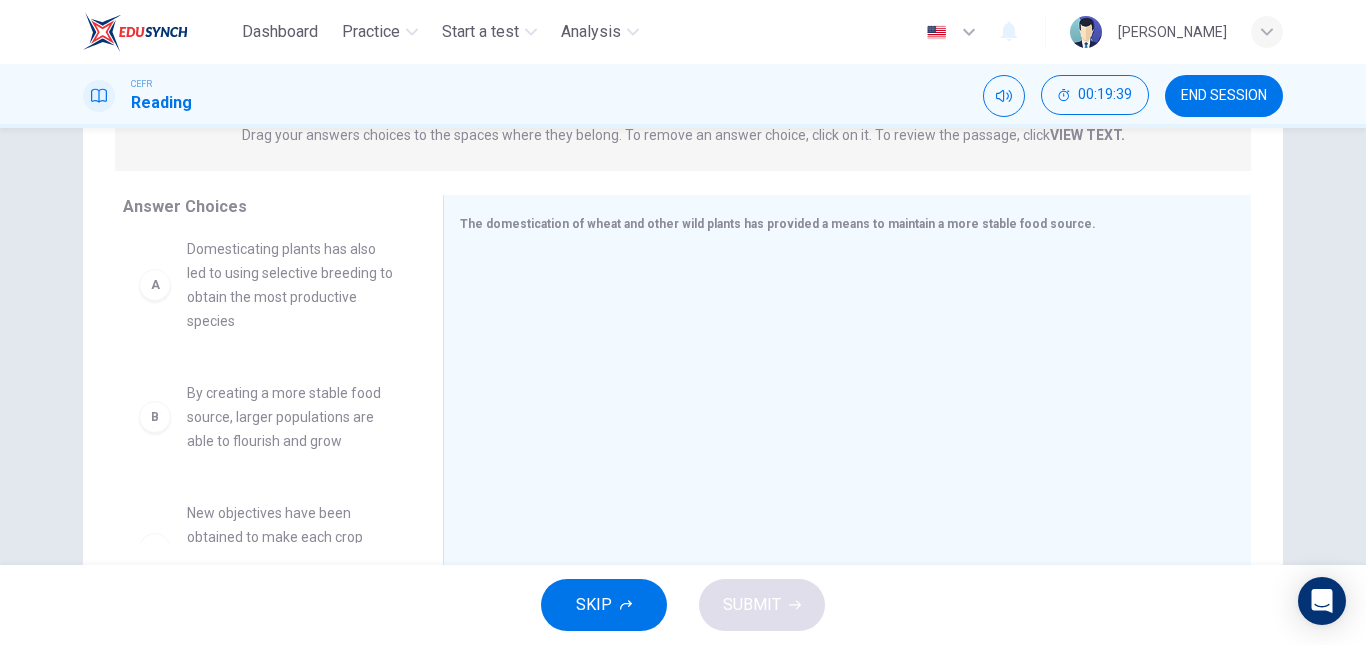 scroll, scrollTop: 13, scrollLeft: 0, axis: vertical 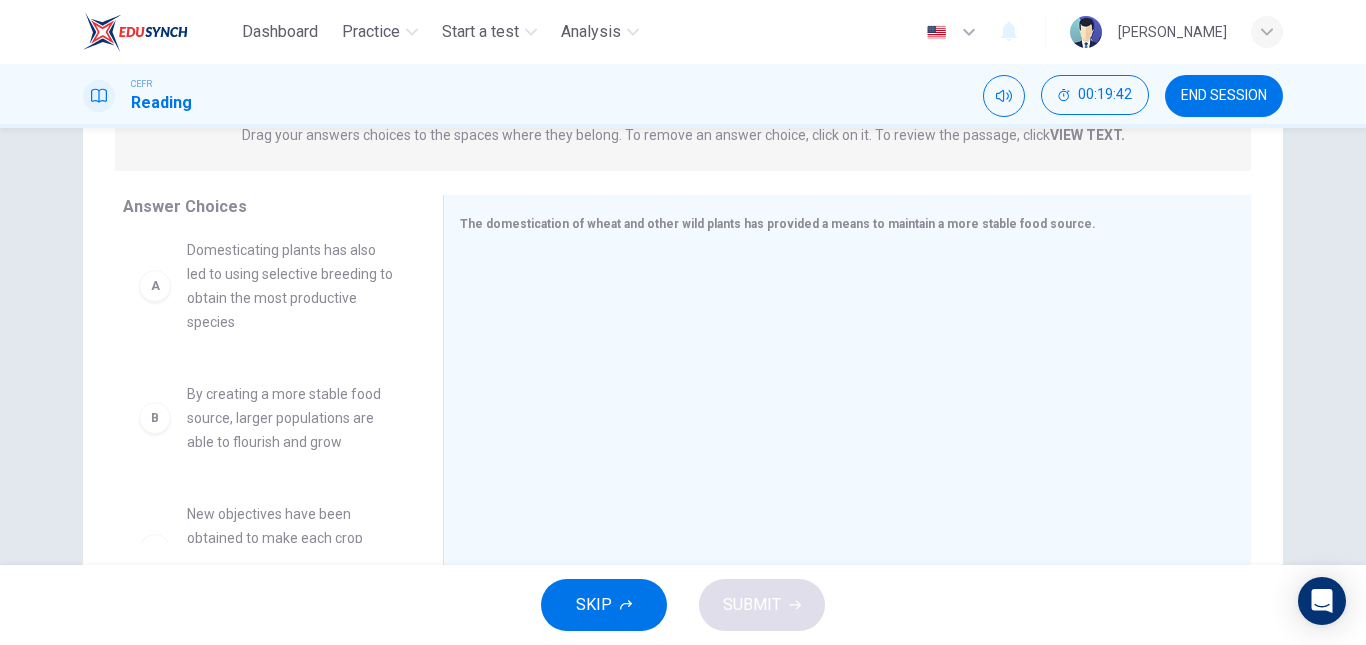 click on "Domesticating plants has also led to using selective breeding to obtain the most productive species" at bounding box center [291, 286] 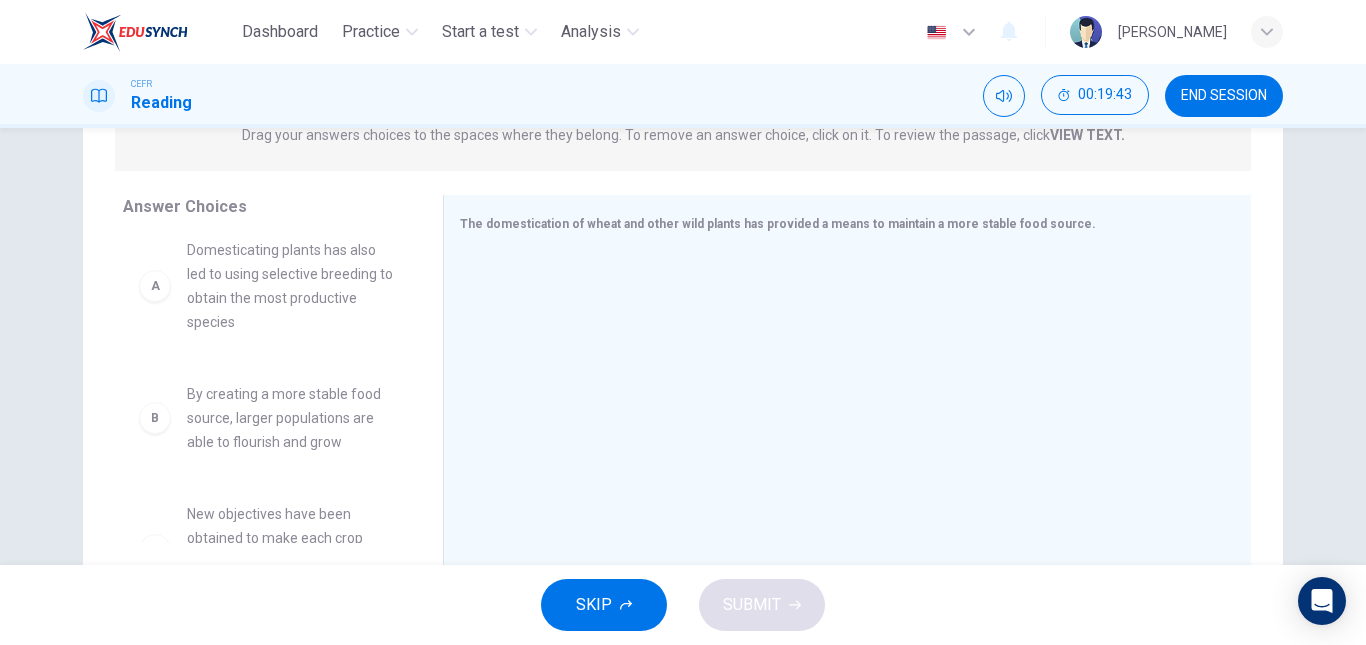 scroll, scrollTop: 0, scrollLeft: 0, axis: both 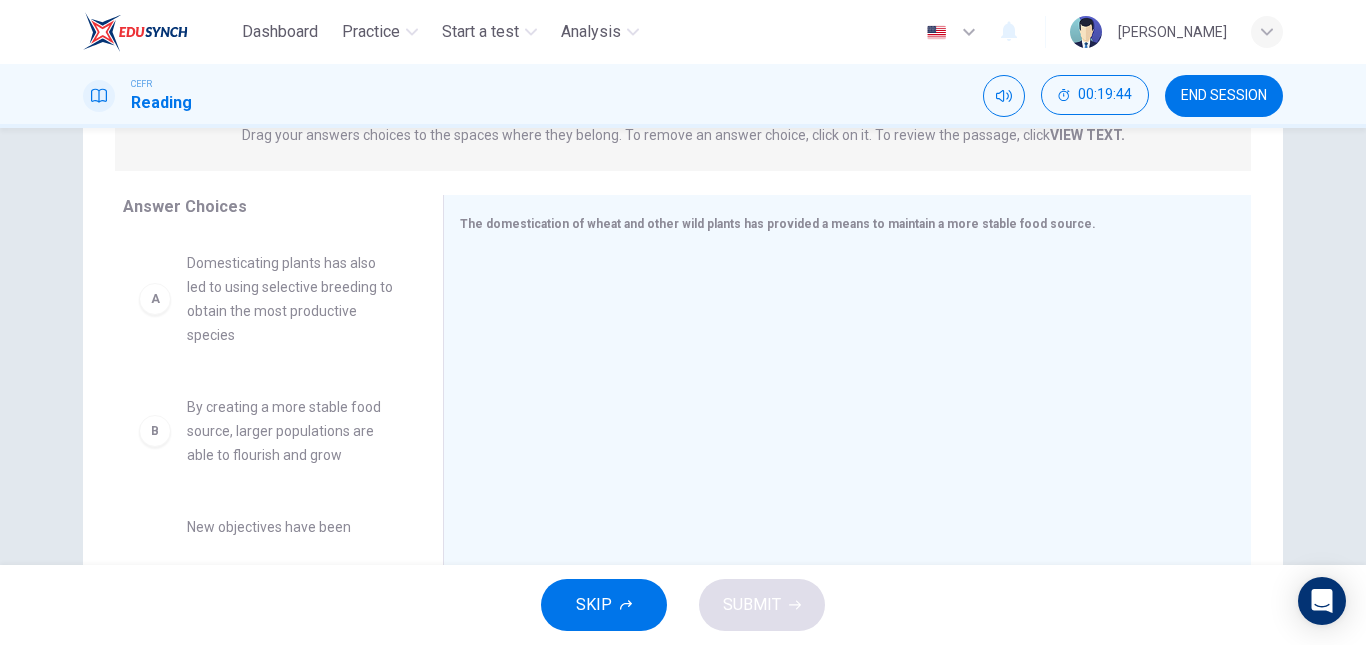 click on "A Domesticating plants has also led to using selective breeding to obtain the most productive species" at bounding box center (267, 299) 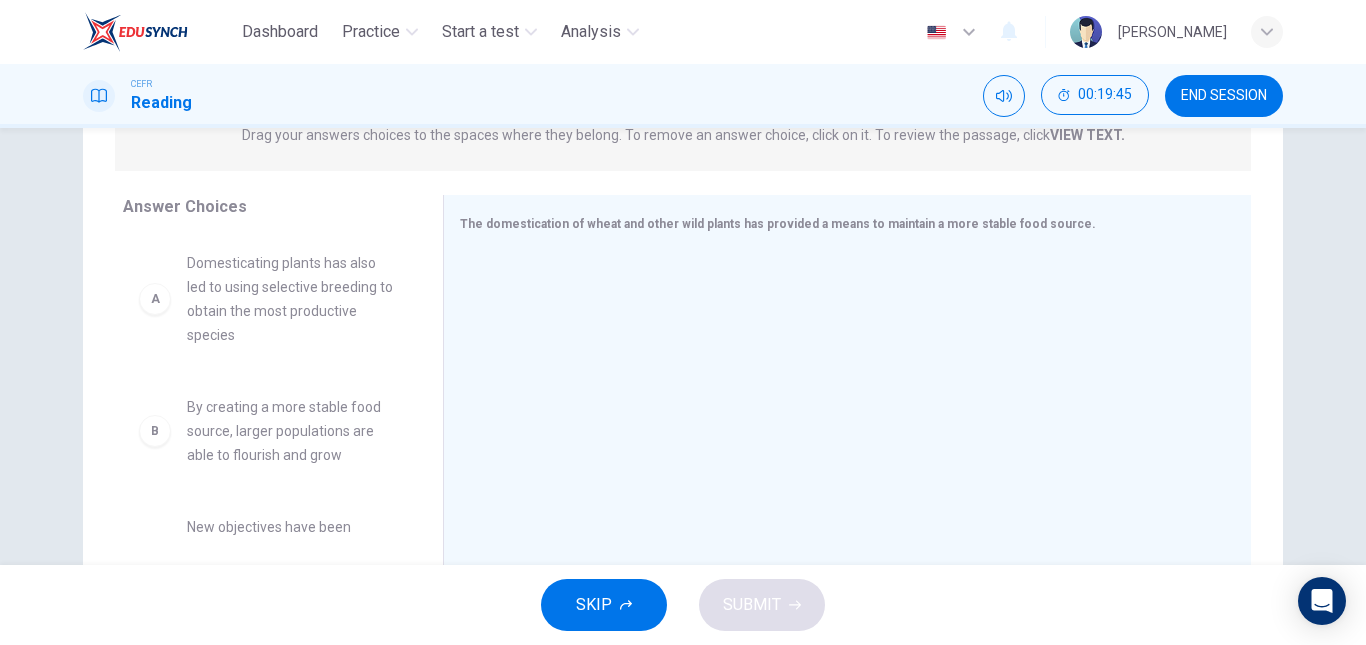 click on "A" at bounding box center (155, 299) 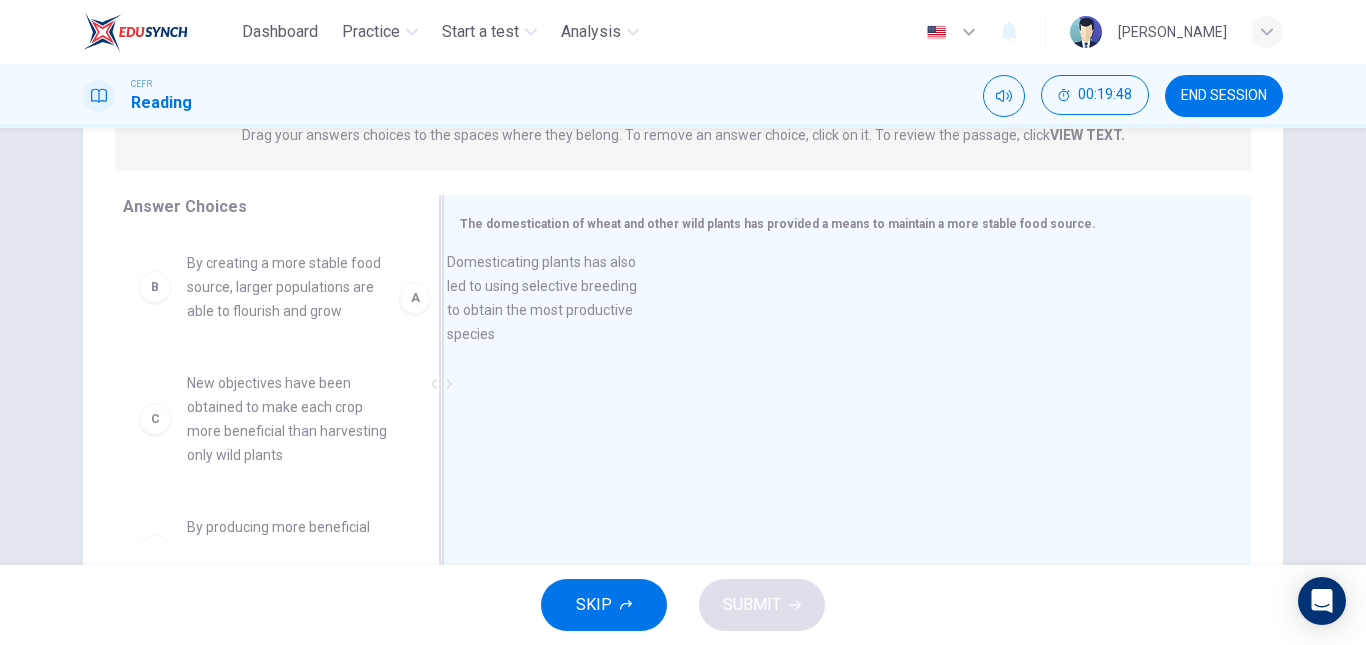 drag, startPoint x: 296, startPoint y: 317, endPoint x: 644, endPoint y: 301, distance: 348.3676 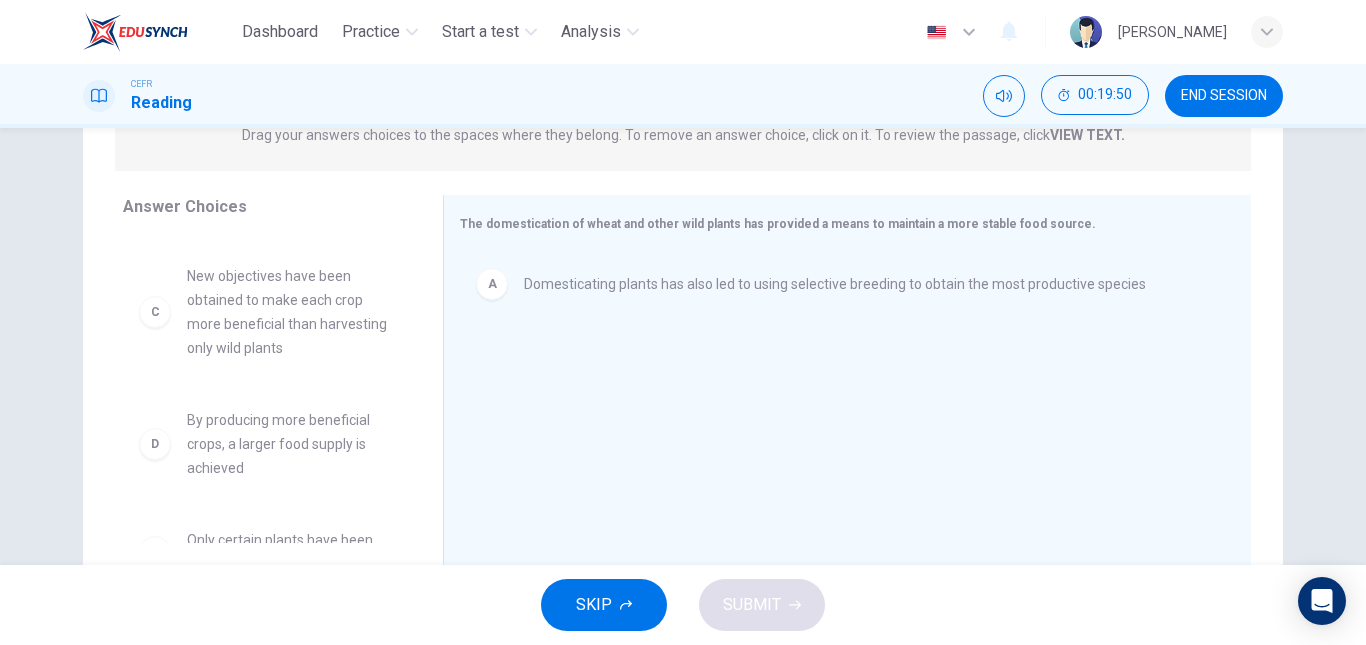 scroll, scrollTop: 106, scrollLeft: 0, axis: vertical 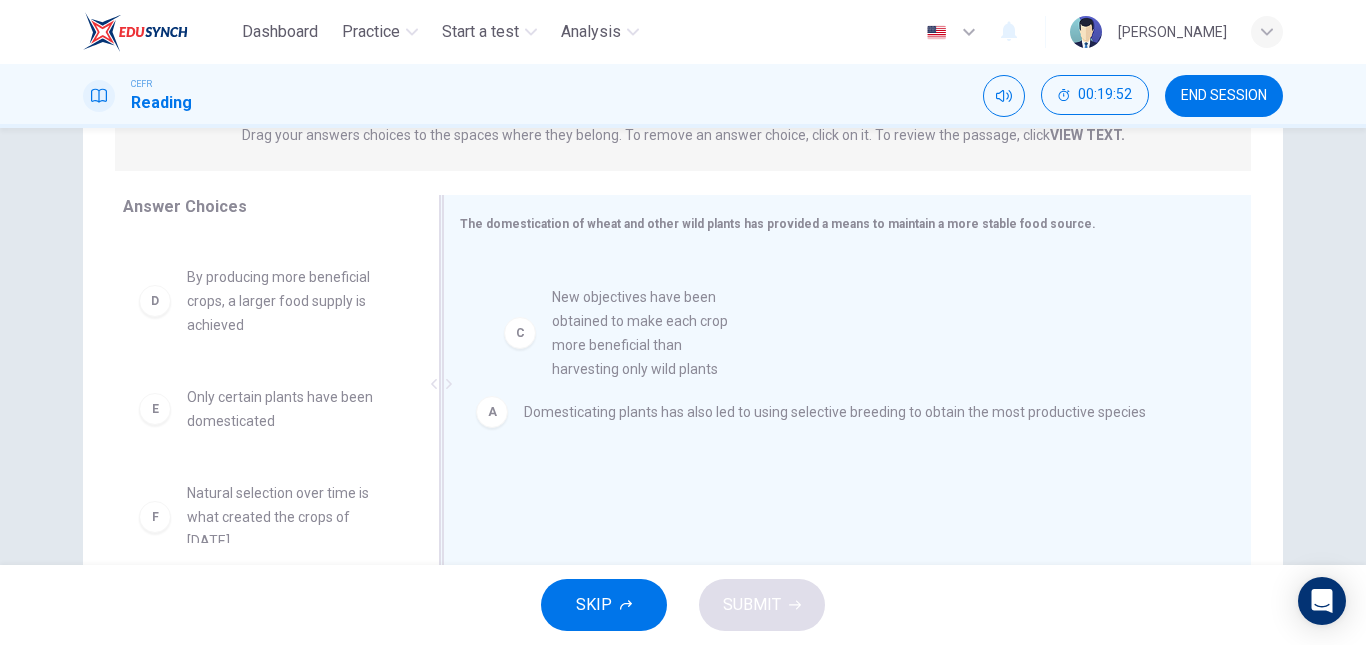 drag, startPoint x: 291, startPoint y: 335, endPoint x: 672, endPoint y: 354, distance: 381.47345 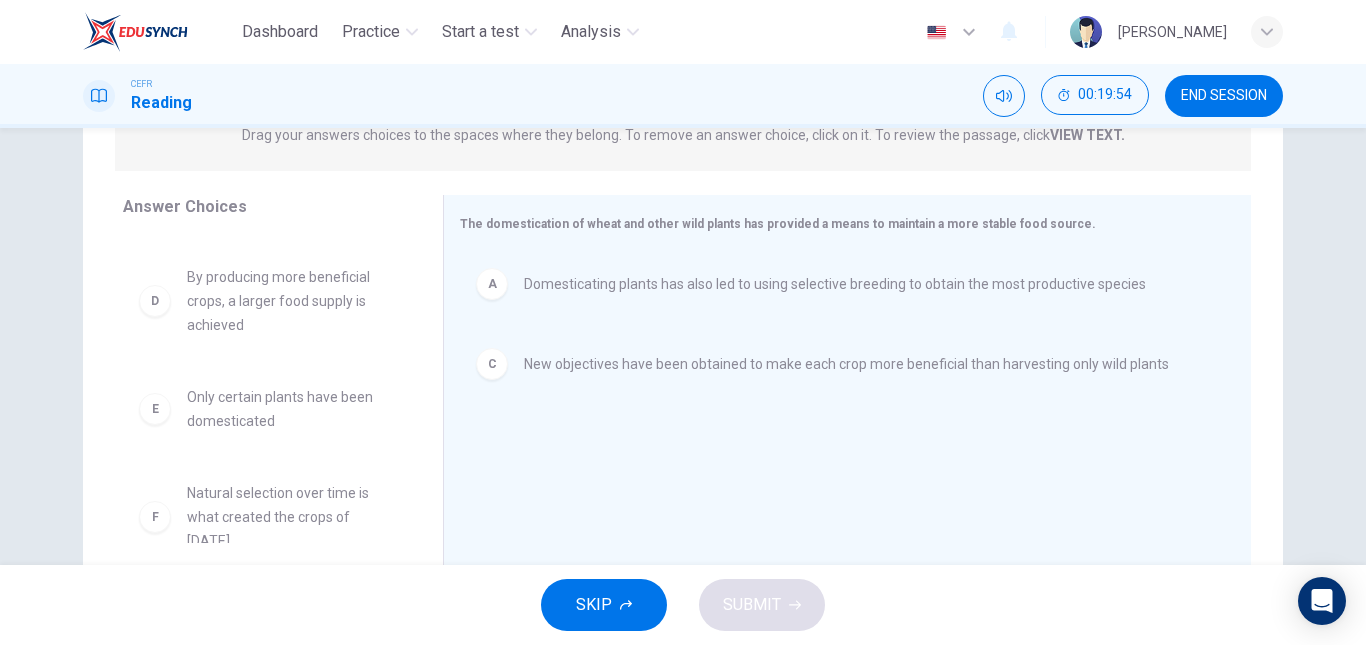 scroll, scrollTop: 108, scrollLeft: 0, axis: vertical 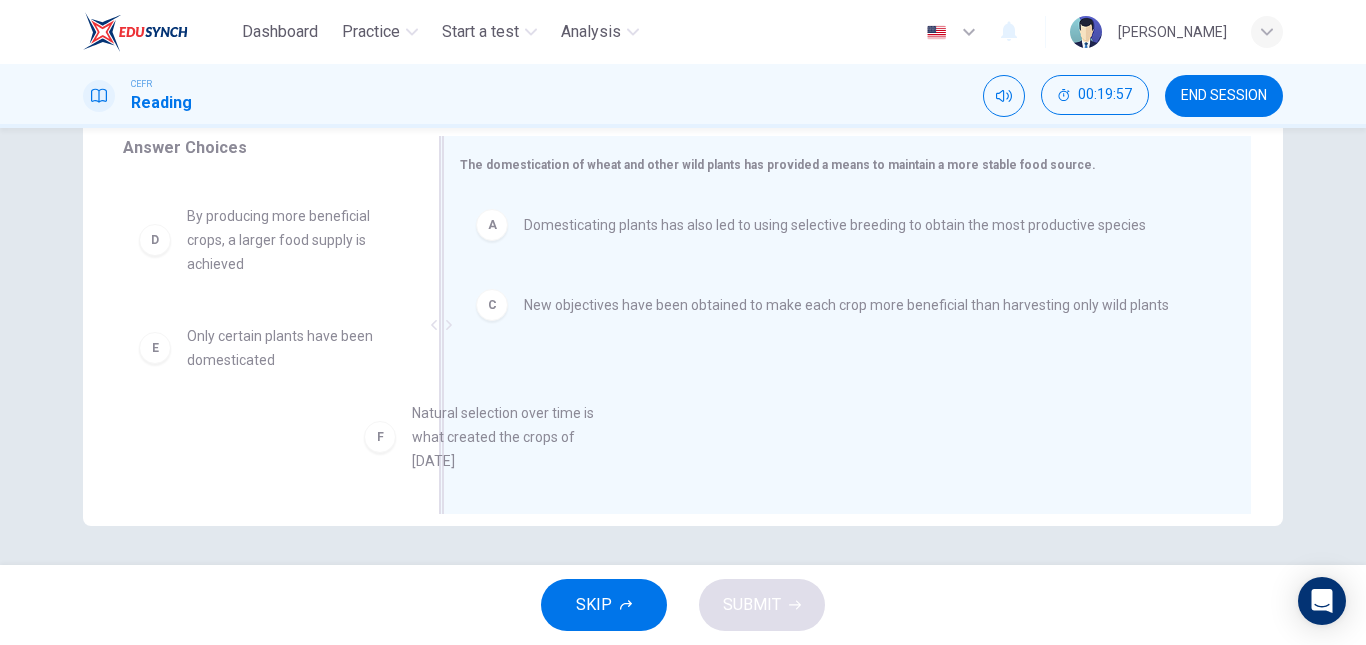 drag, startPoint x: 335, startPoint y: 443, endPoint x: 640, endPoint y: 415, distance: 306.28256 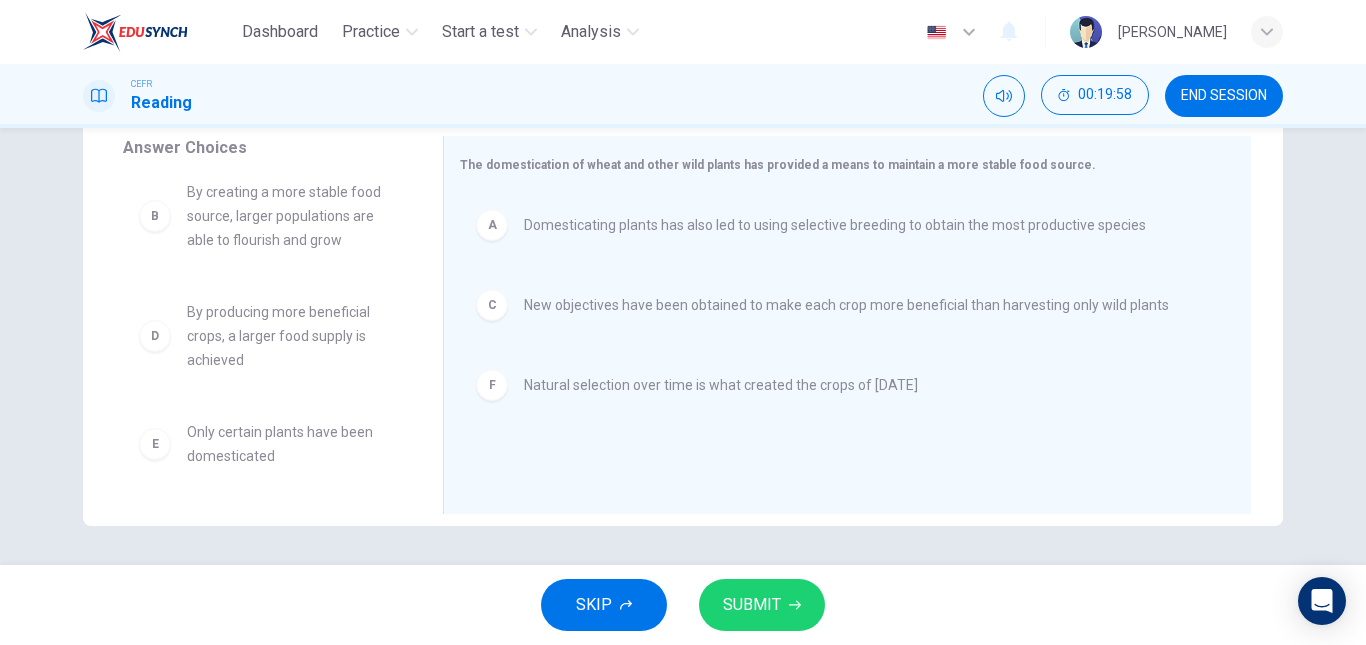 scroll, scrollTop: 12, scrollLeft: 0, axis: vertical 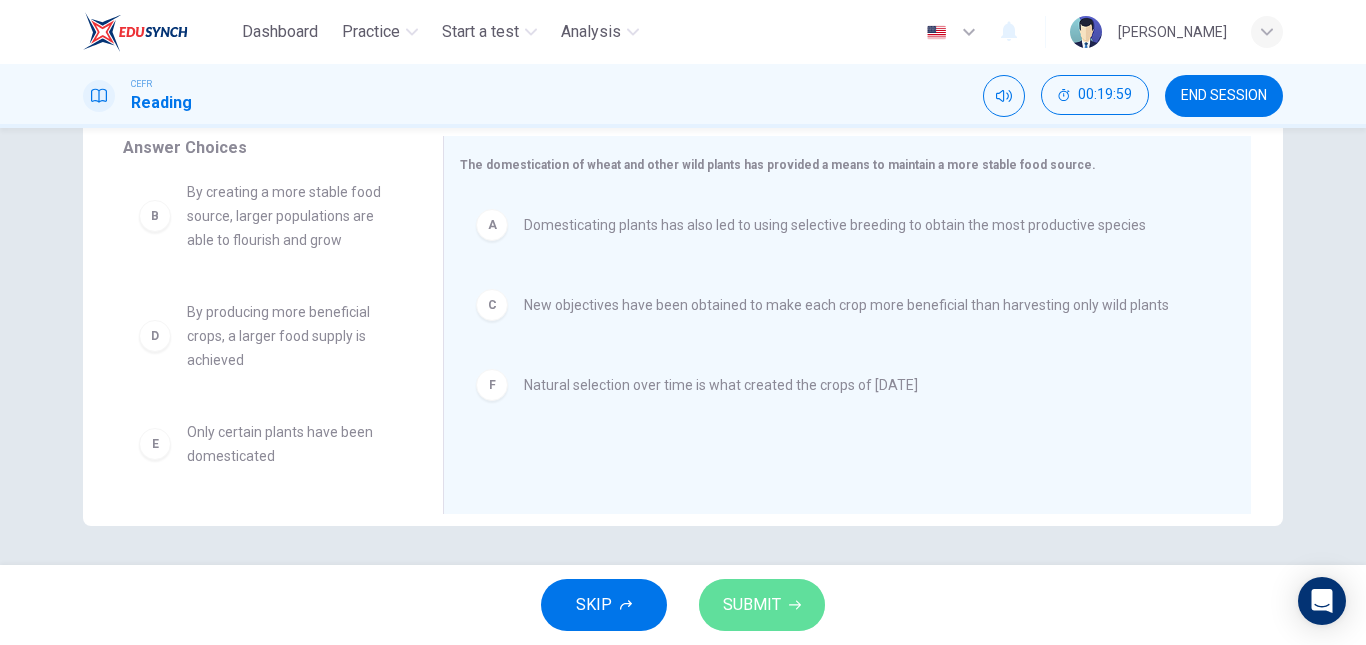 click on "SUBMIT" at bounding box center [752, 605] 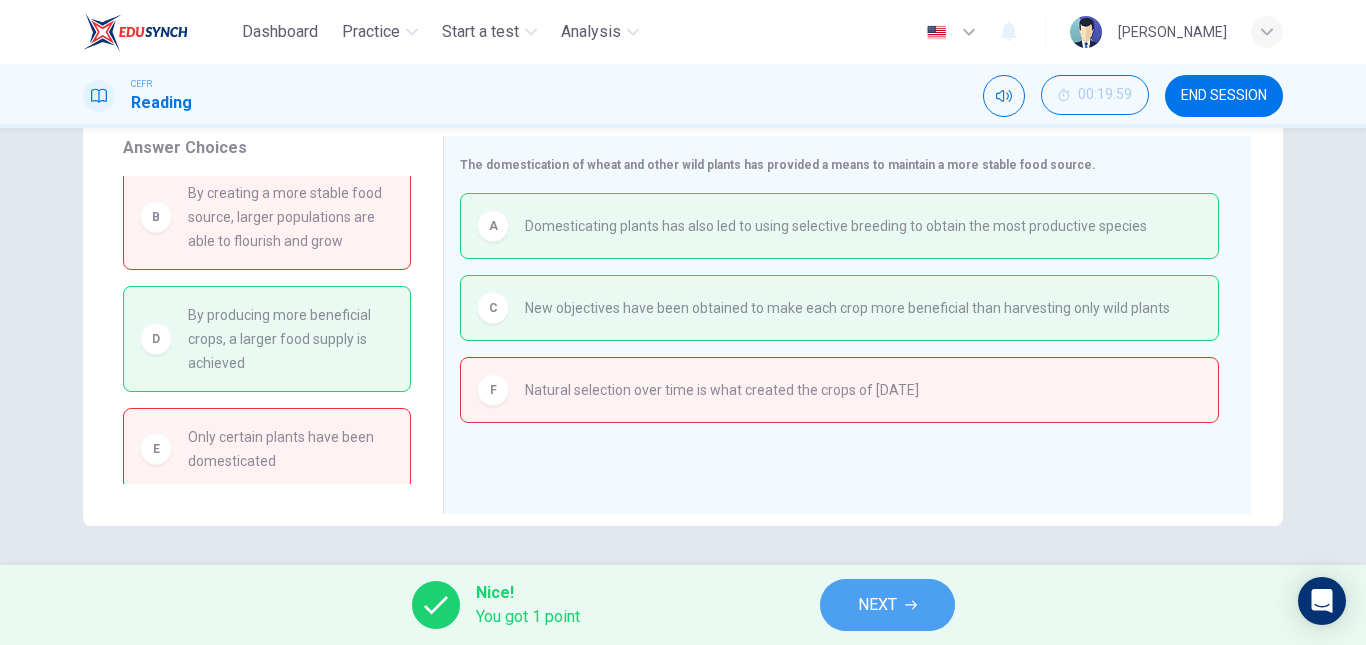 click on "NEXT" at bounding box center [877, 605] 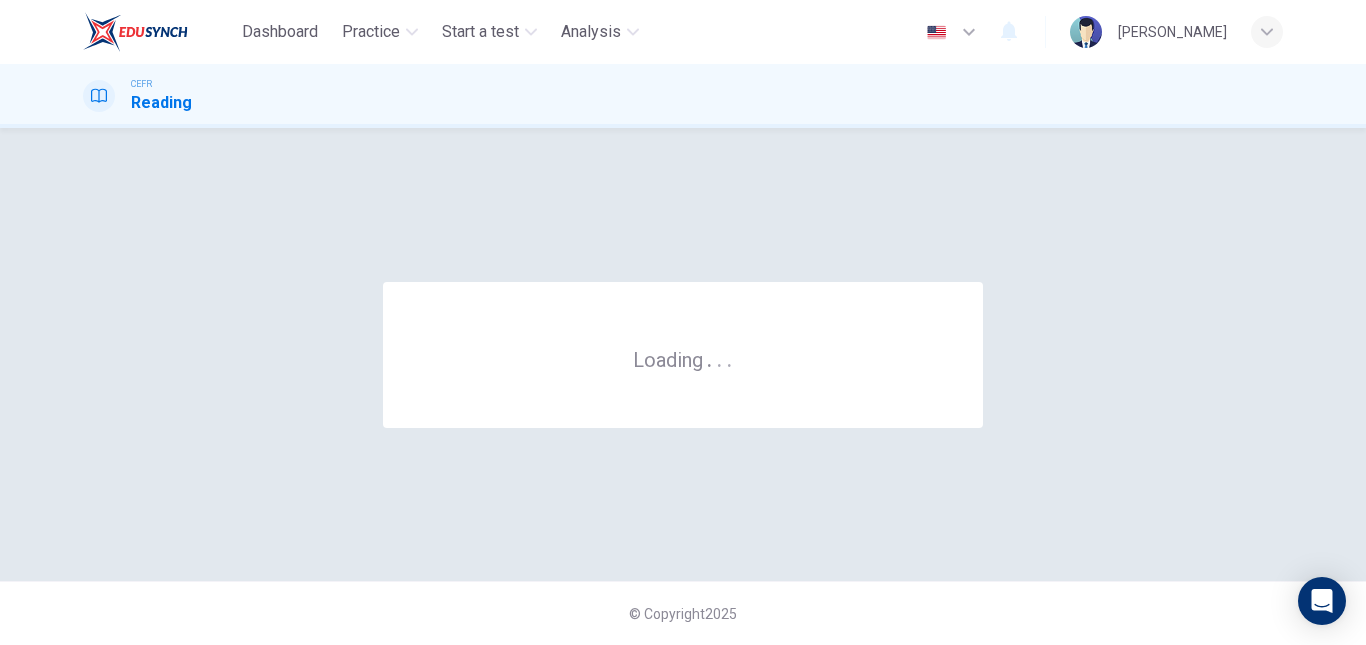 scroll, scrollTop: 0, scrollLeft: 0, axis: both 